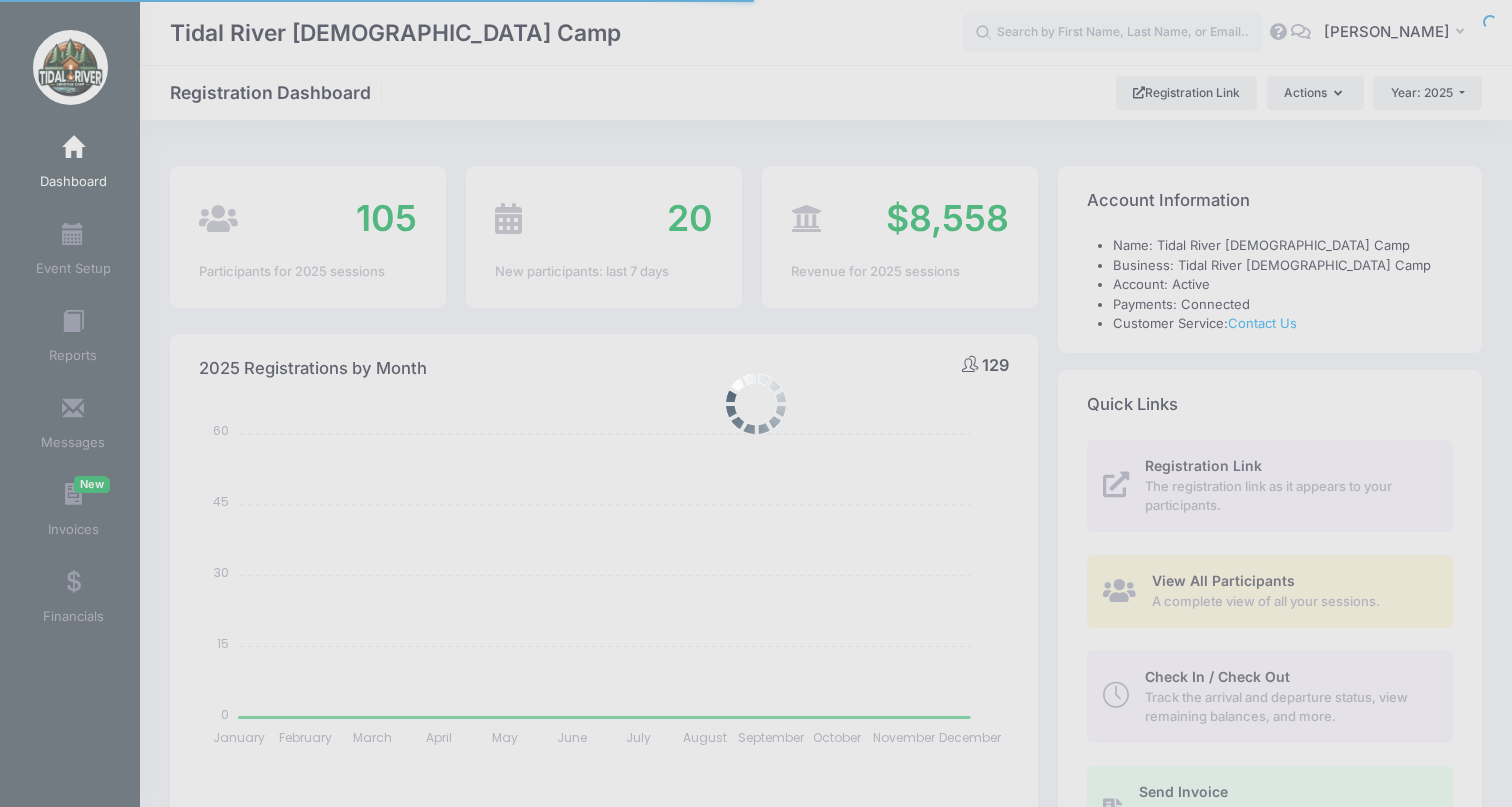 select 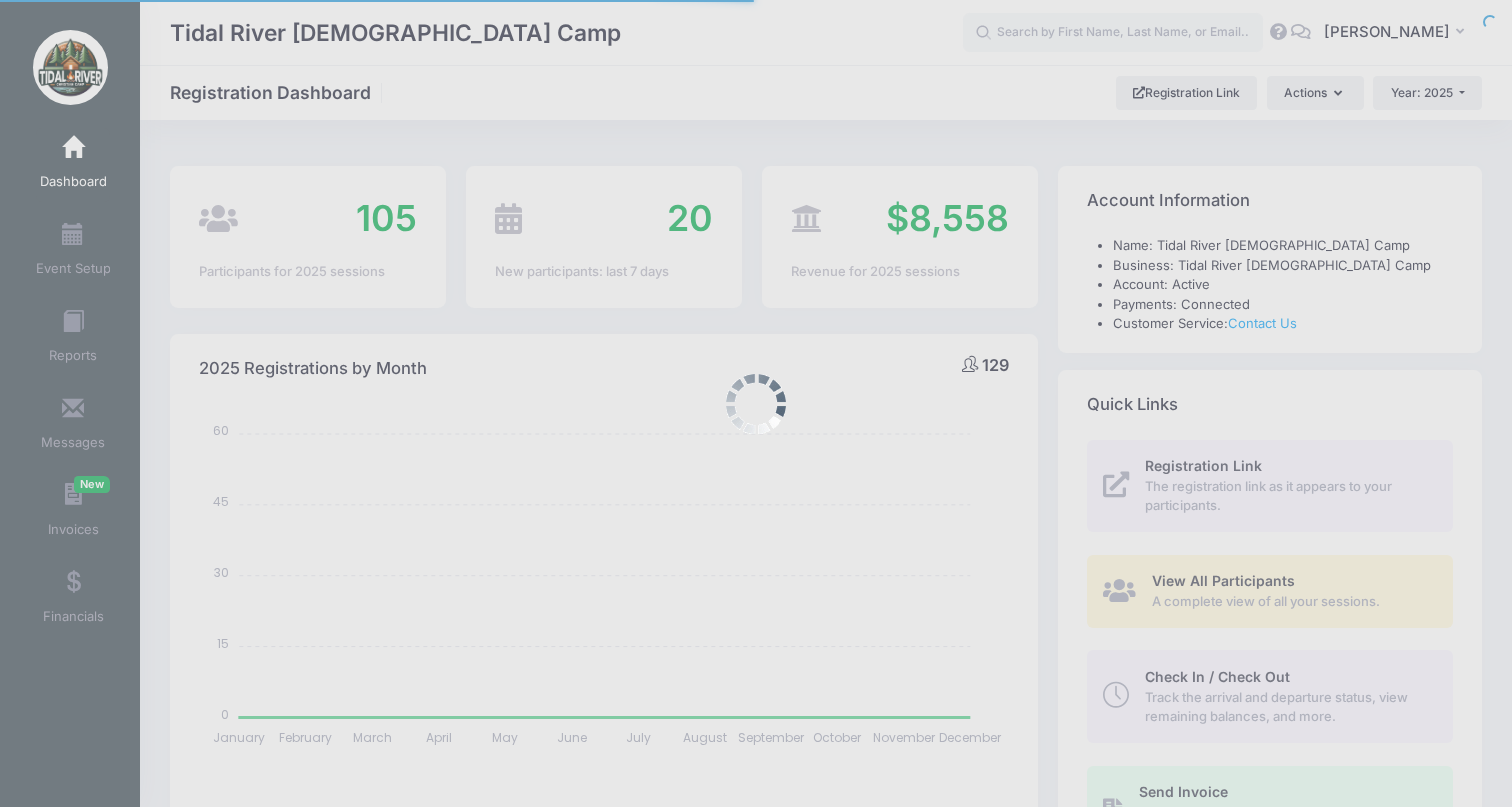 scroll, scrollTop: 0, scrollLeft: 0, axis: both 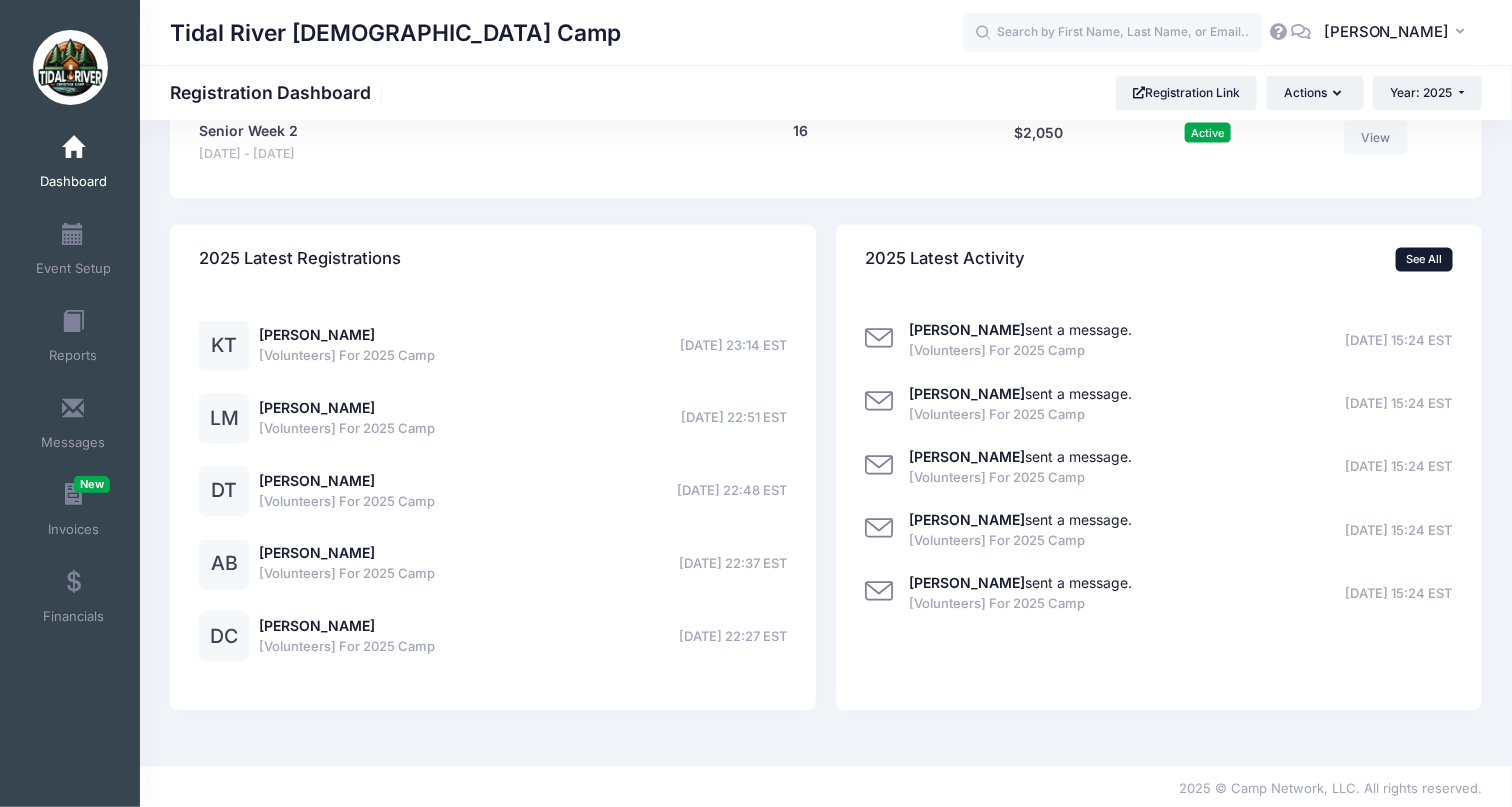 click on "See All" at bounding box center [1424, 260] 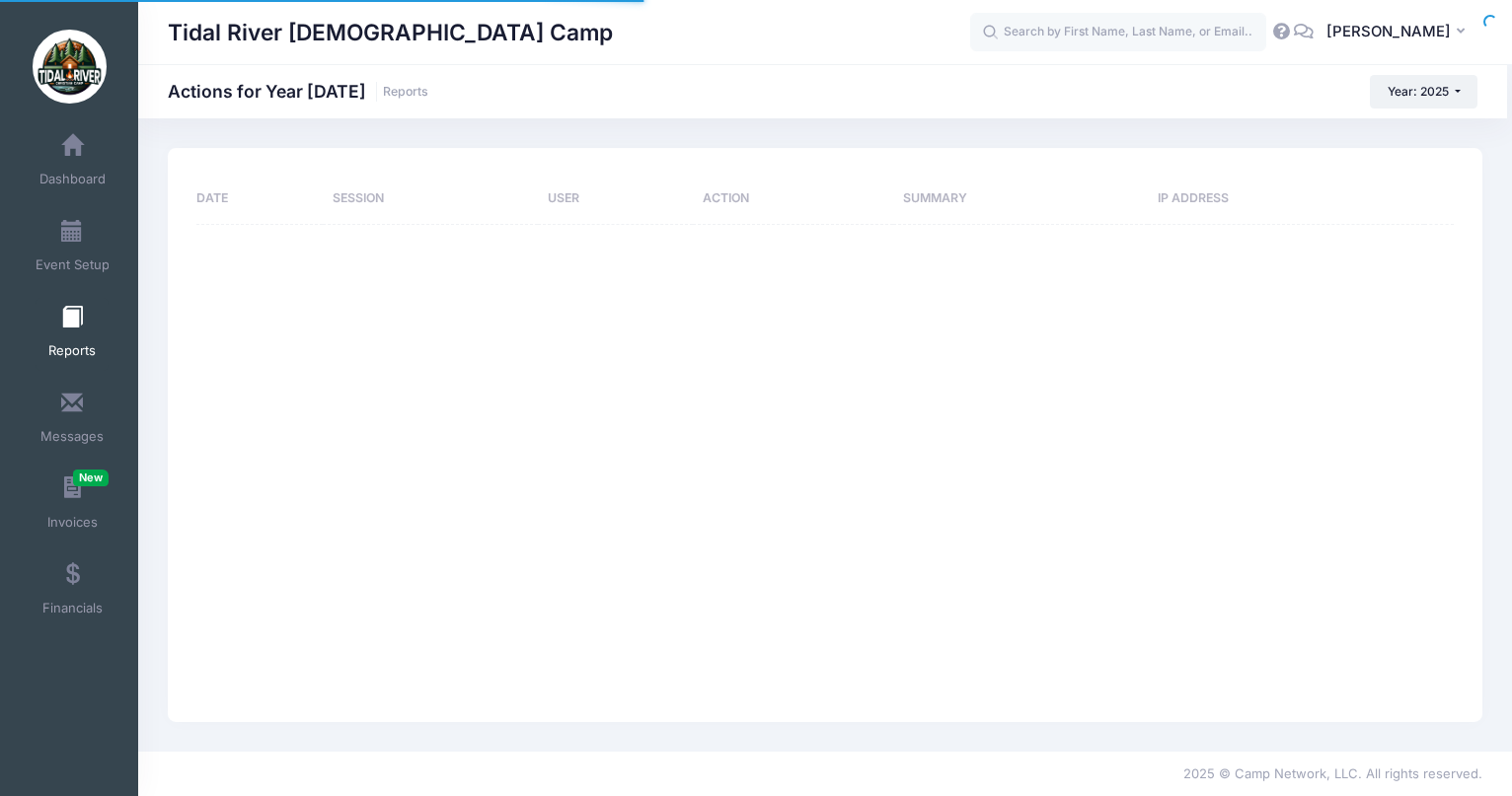 scroll, scrollTop: 0, scrollLeft: 0, axis: both 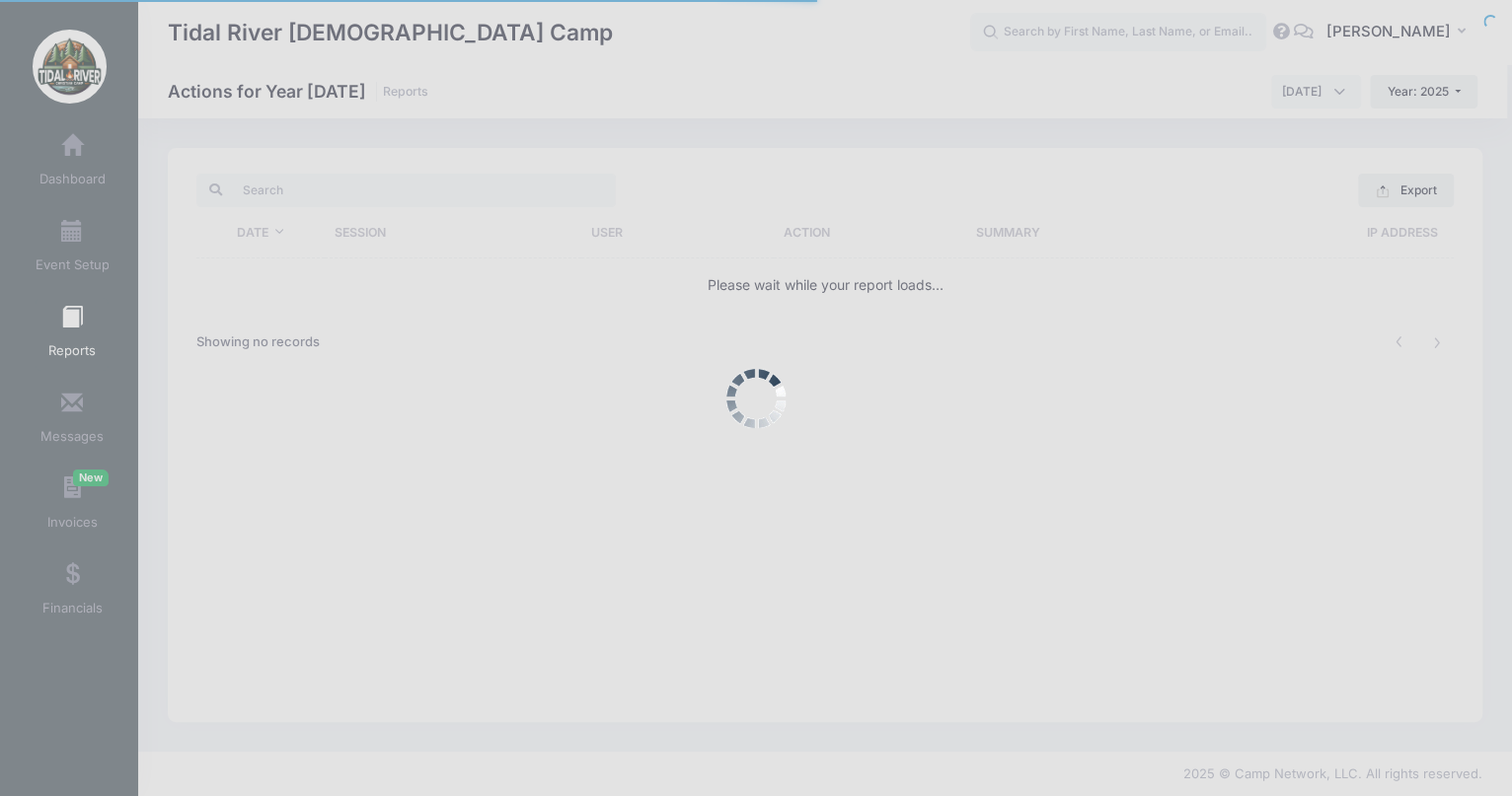 click at bounding box center (756, 398) 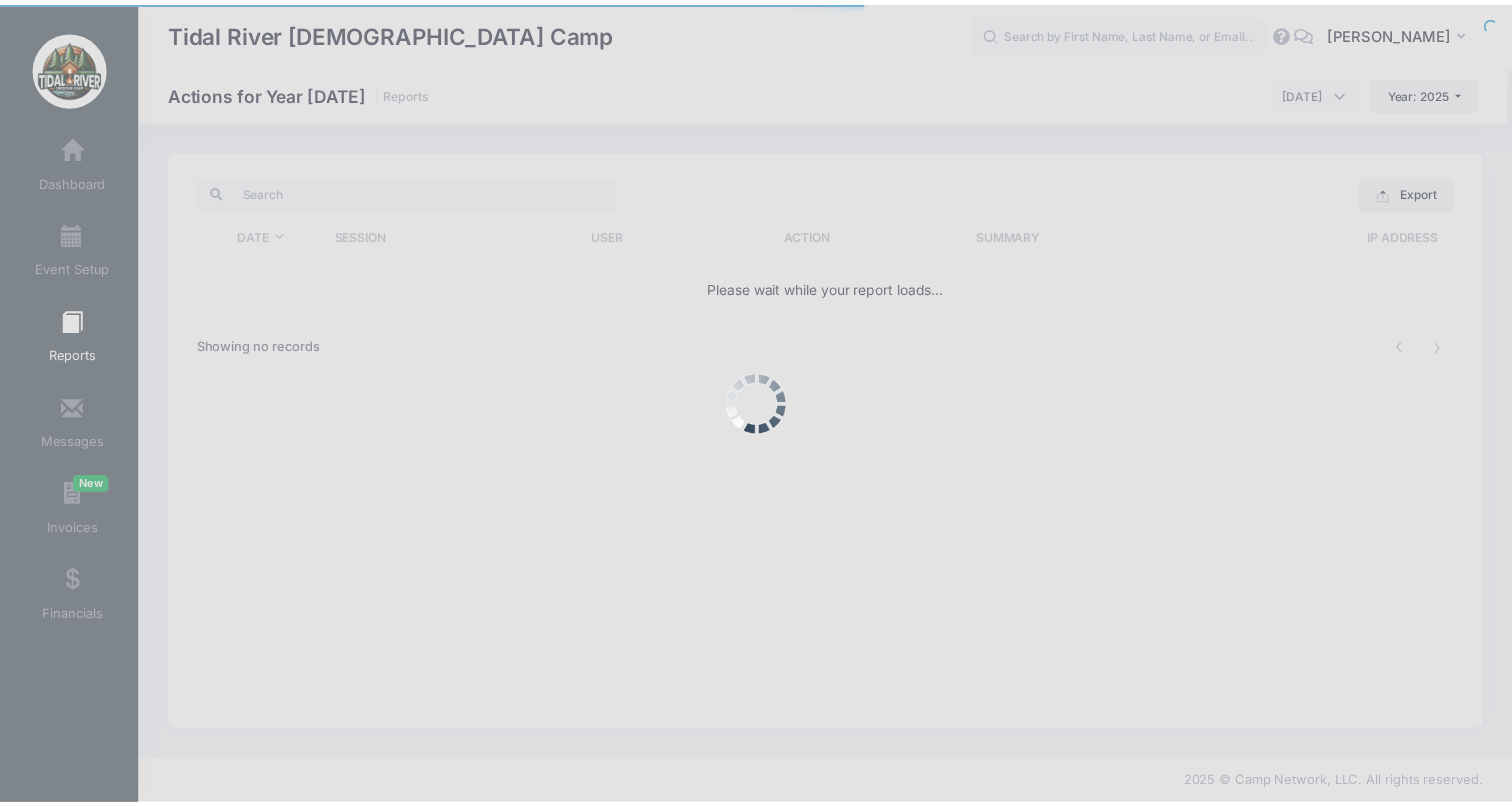 scroll, scrollTop: 0, scrollLeft: 0, axis: both 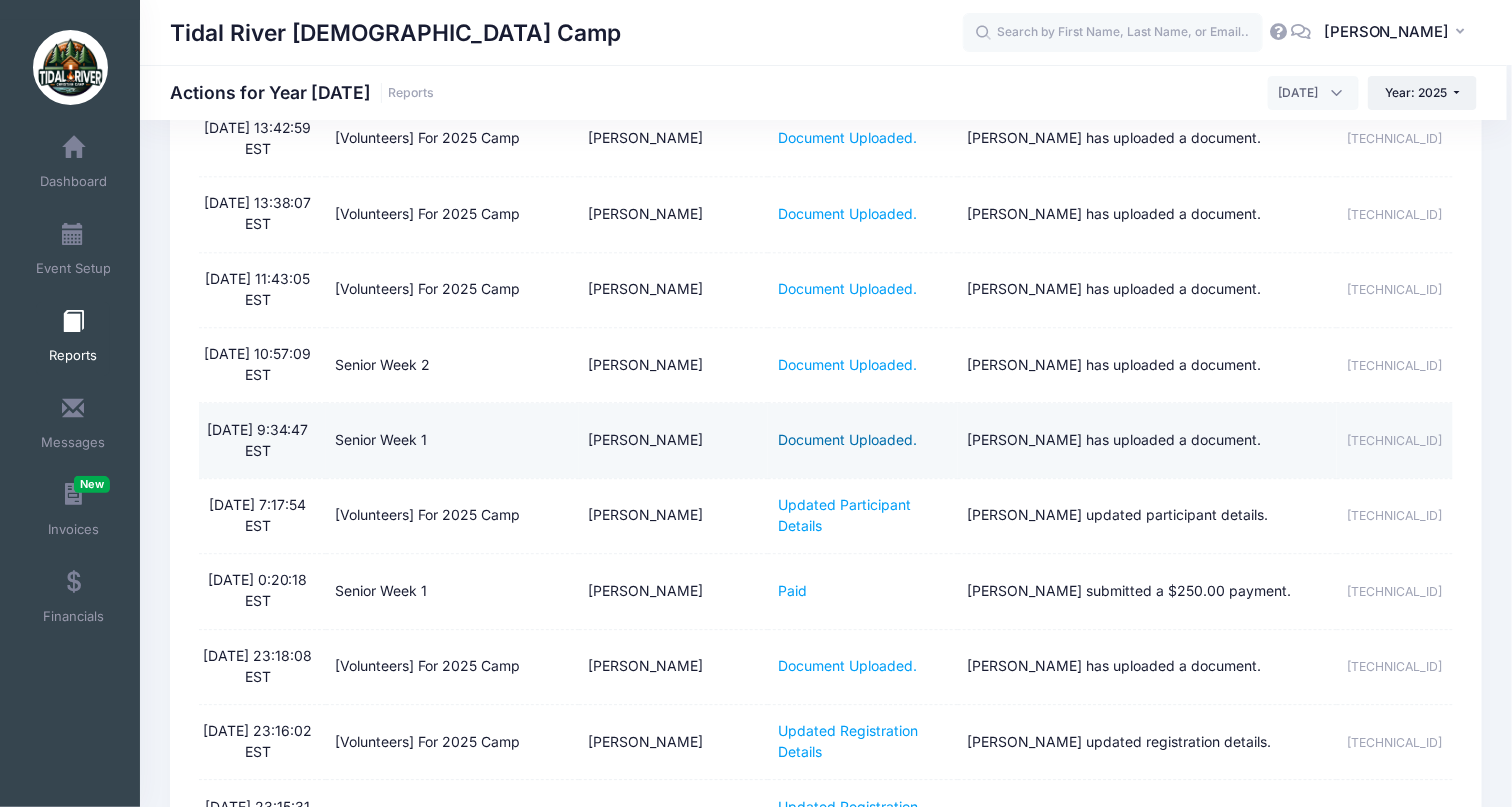 click on "Document Uploaded." at bounding box center [847, 439] 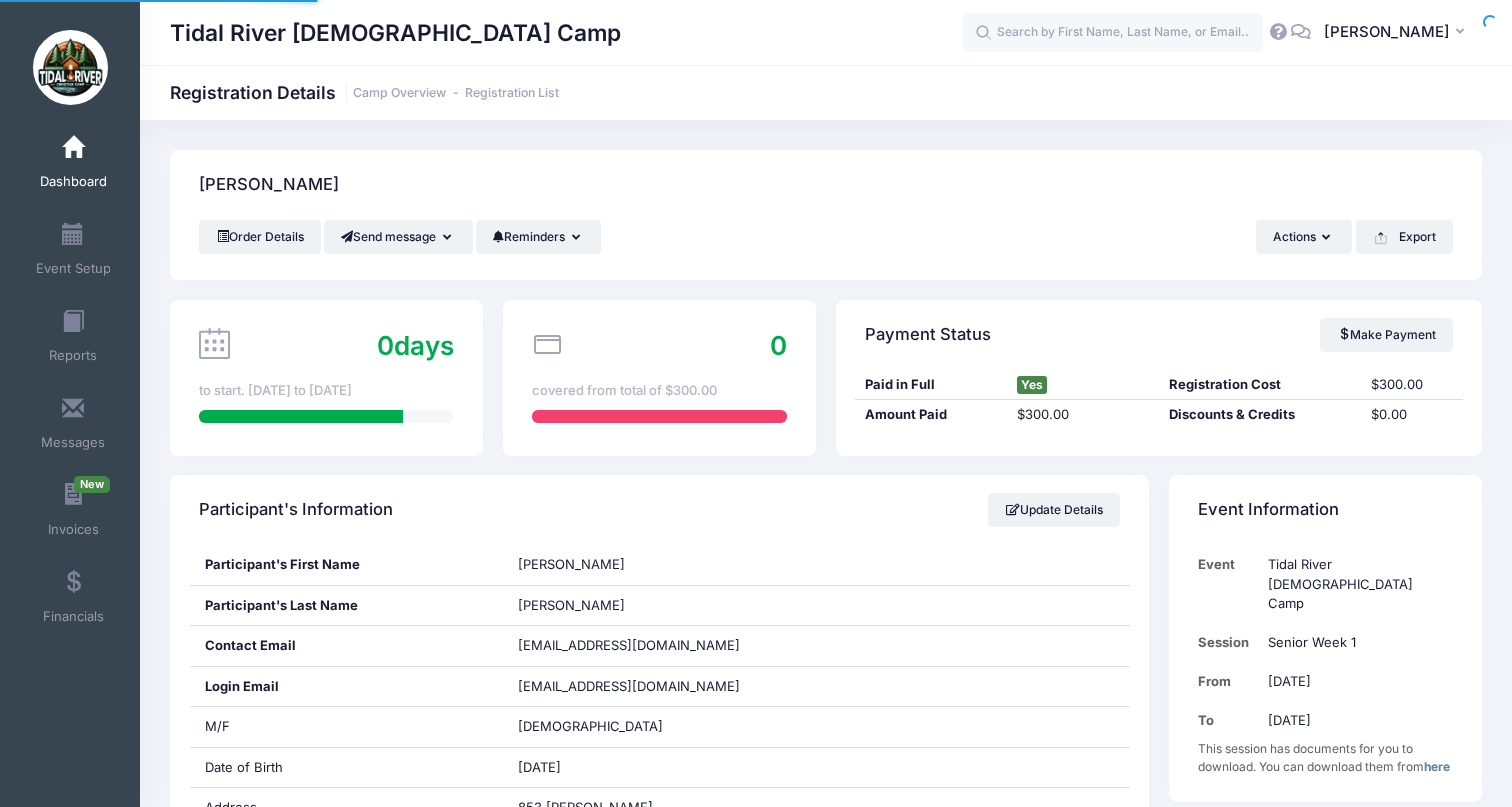 scroll, scrollTop: 0, scrollLeft: 0, axis: both 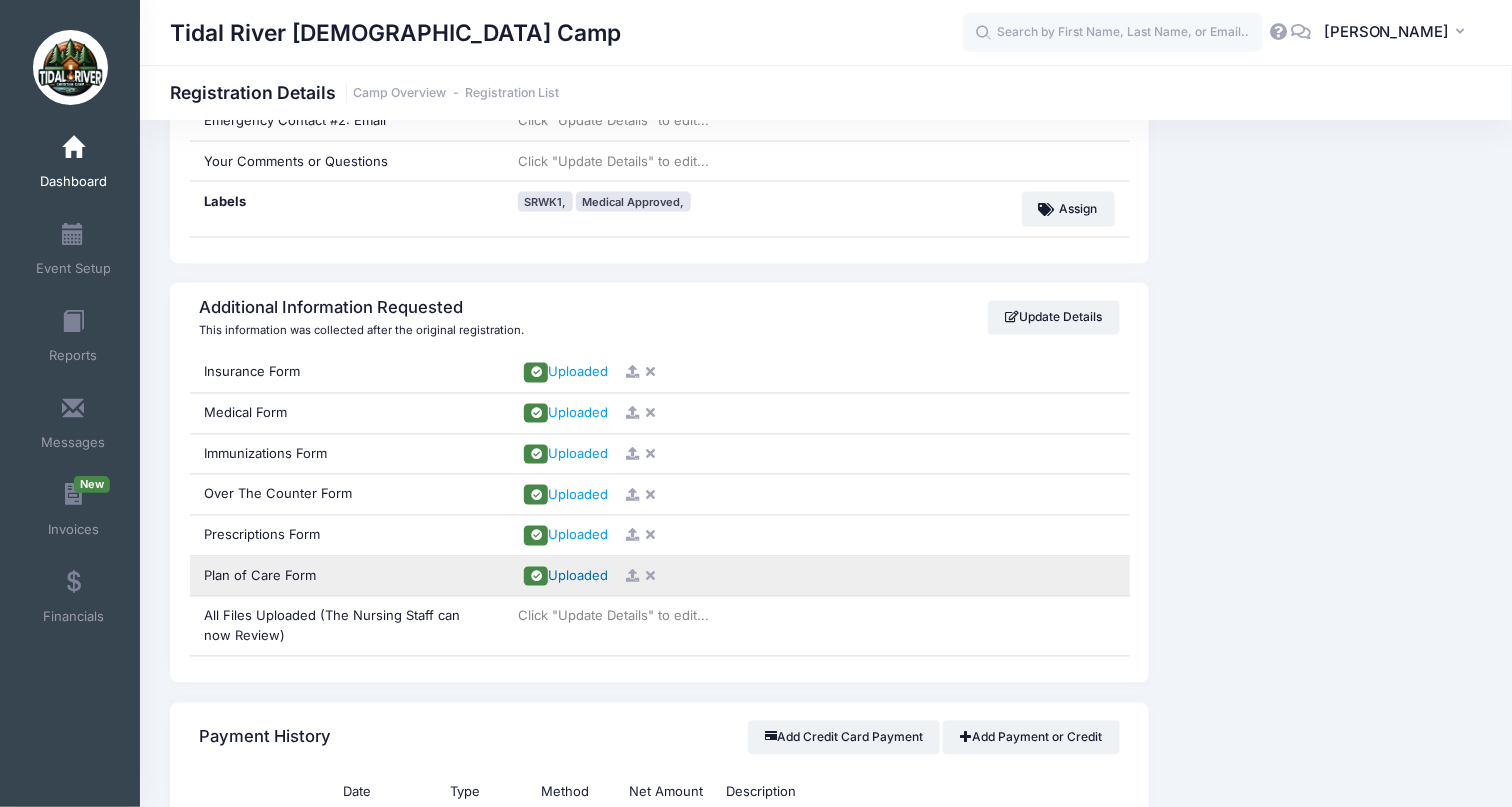 click on "Uploaded" at bounding box center [578, 576] 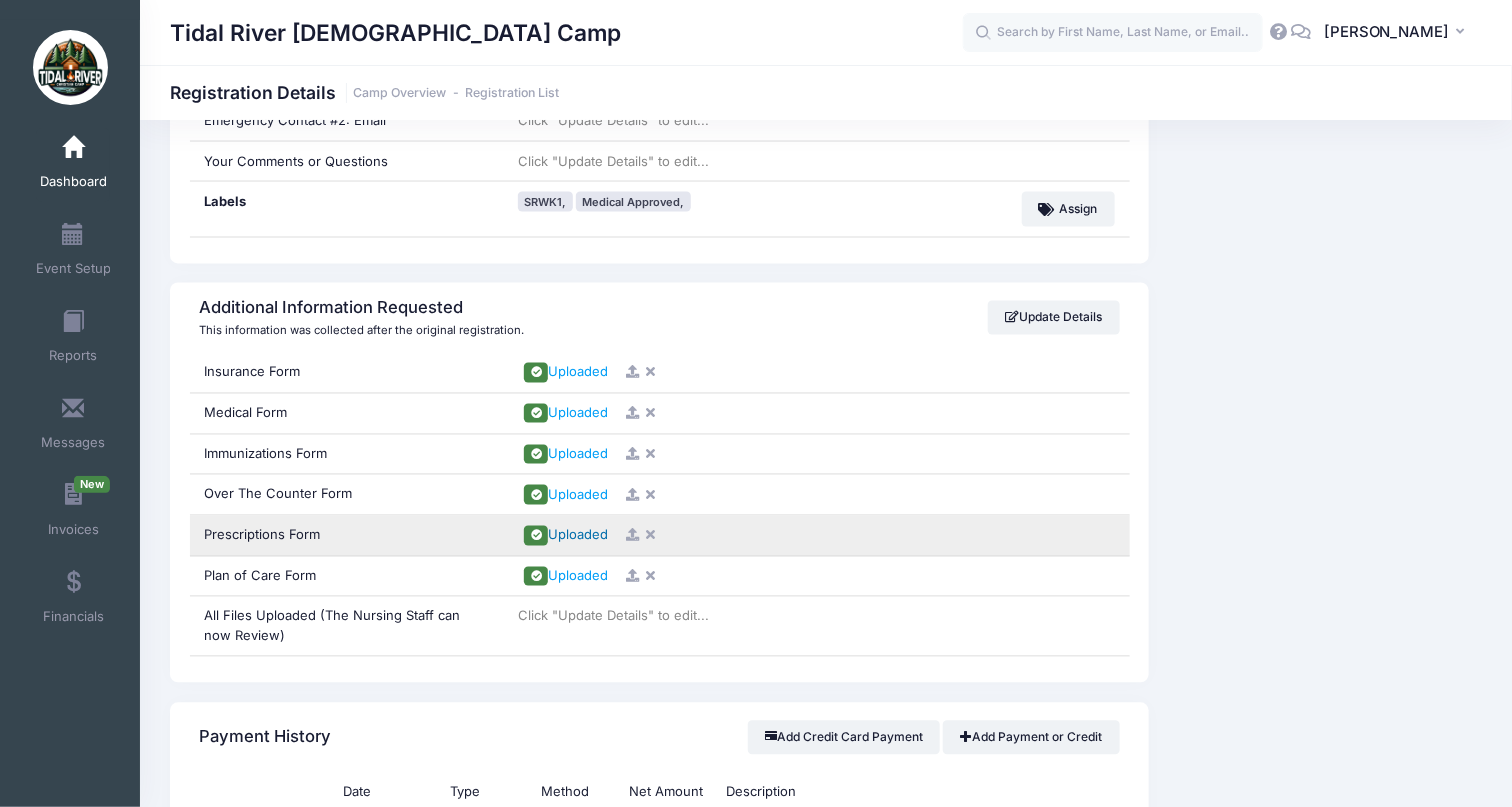 click on "Uploaded" at bounding box center [578, 535] 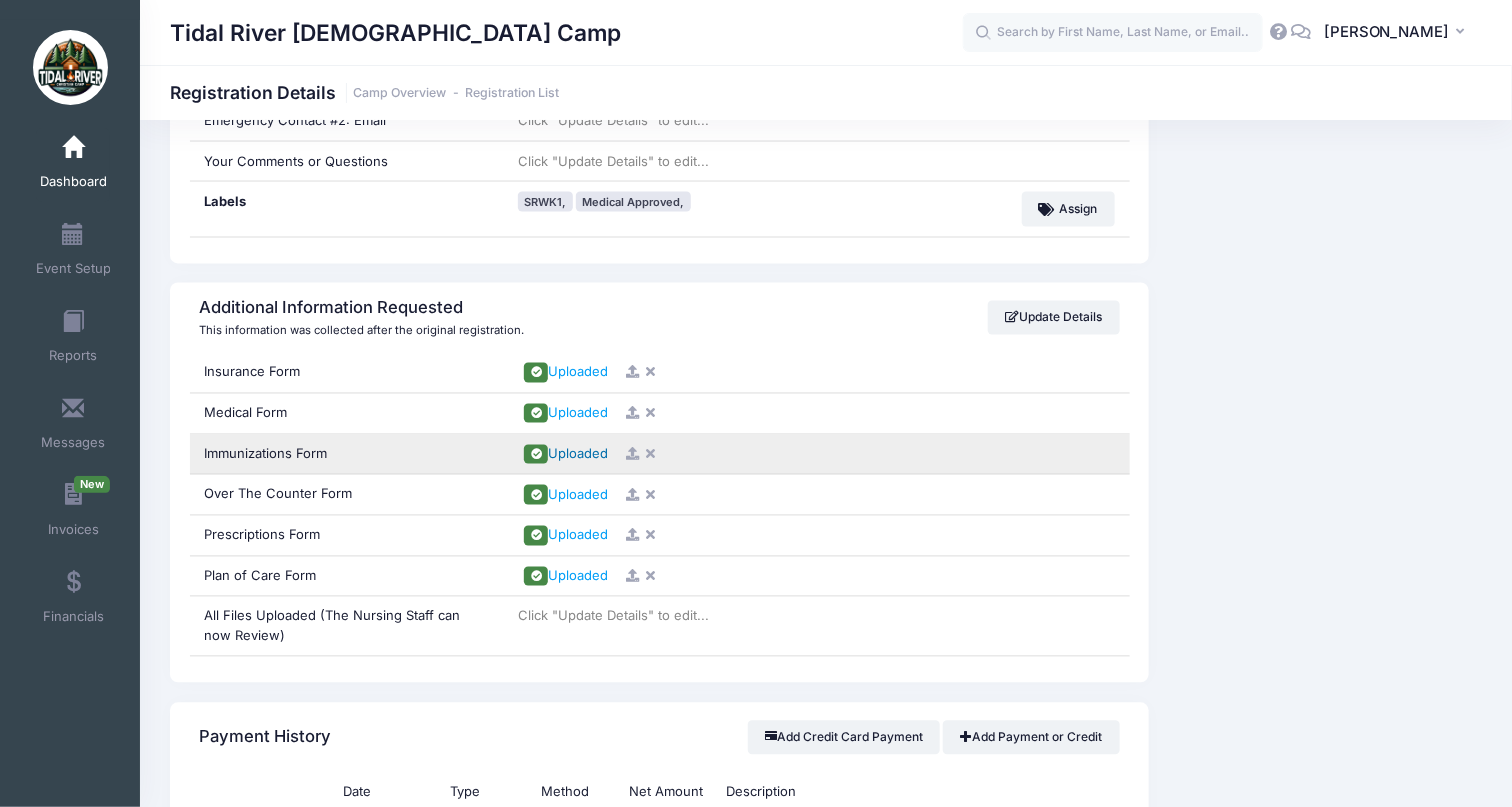 click on "Uploaded" at bounding box center [578, 454] 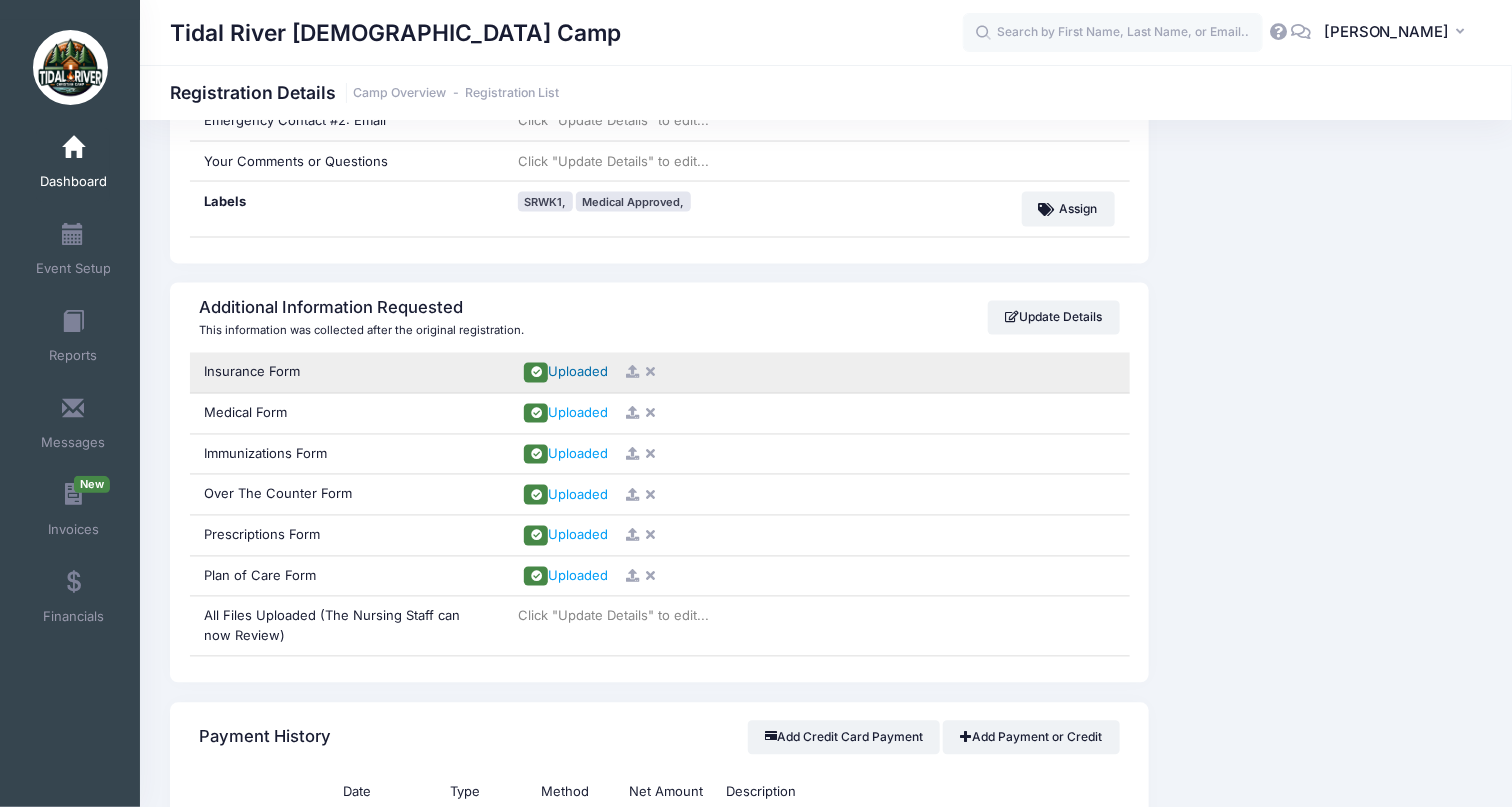 click on "Uploaded" at bounding box center (578, 372) 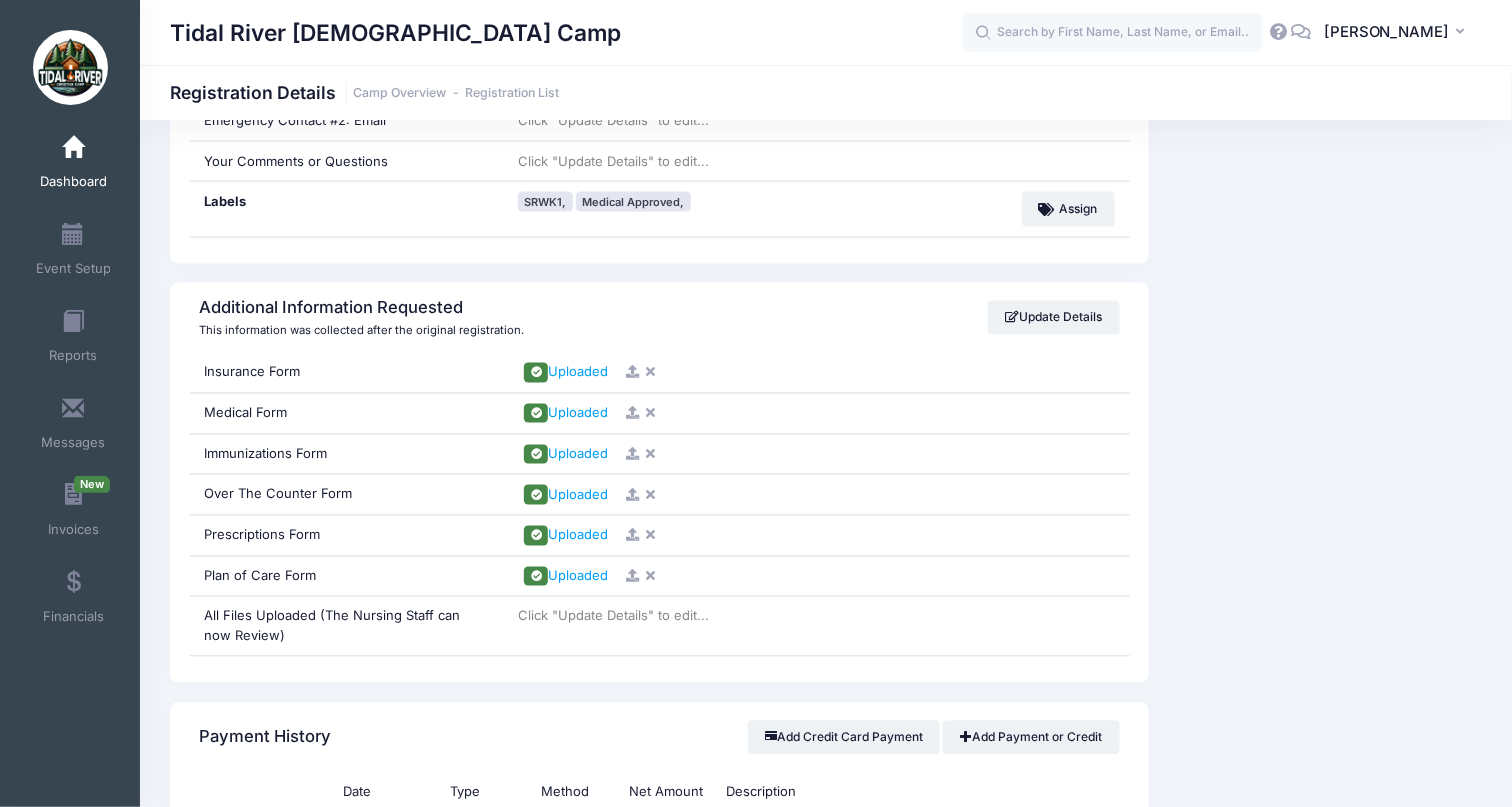 click on "Dashboard" at bounding box center [73, 182] 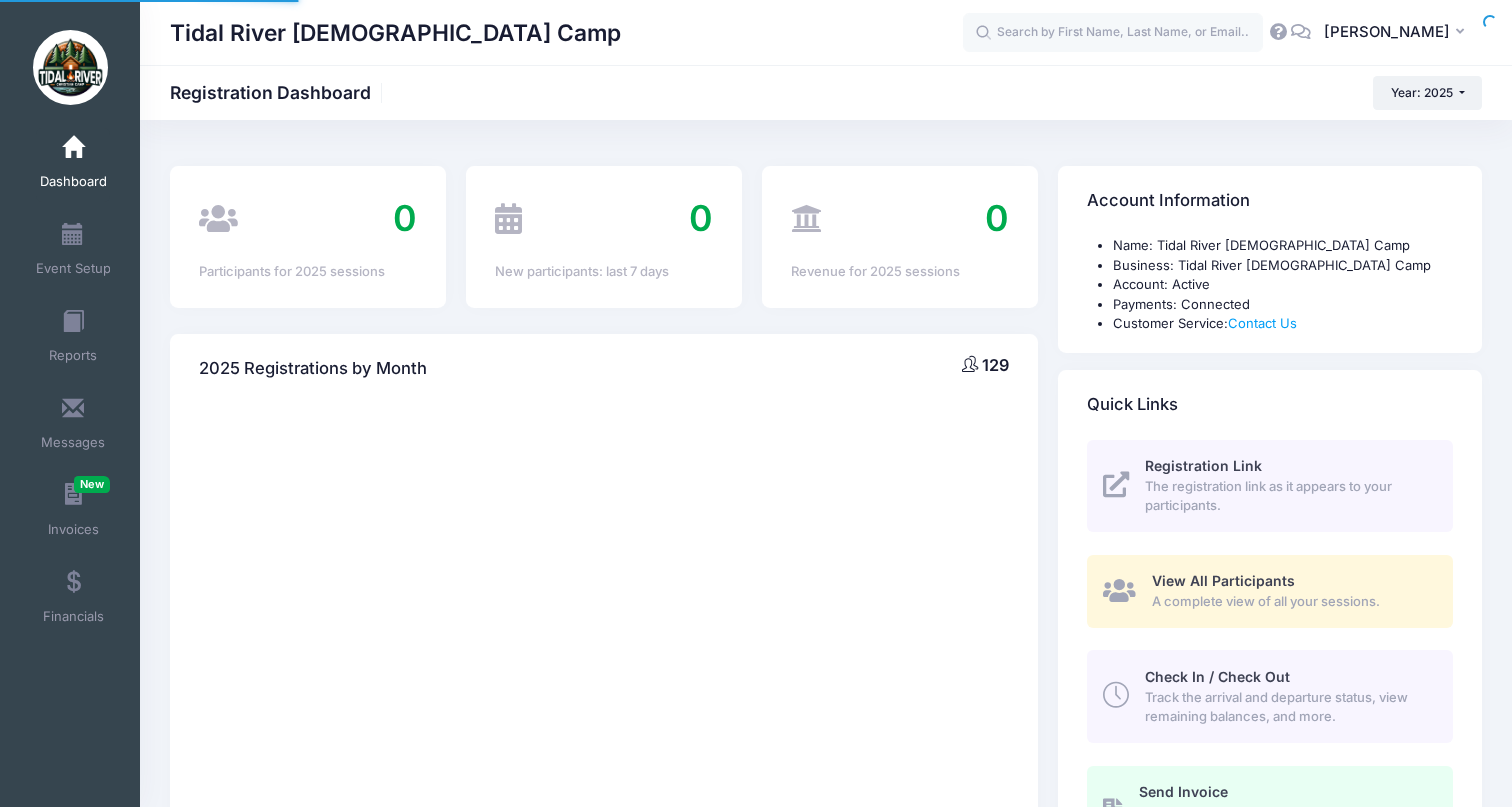 scroll, scrollTop: 0, scrollLeft: 0, axis: both 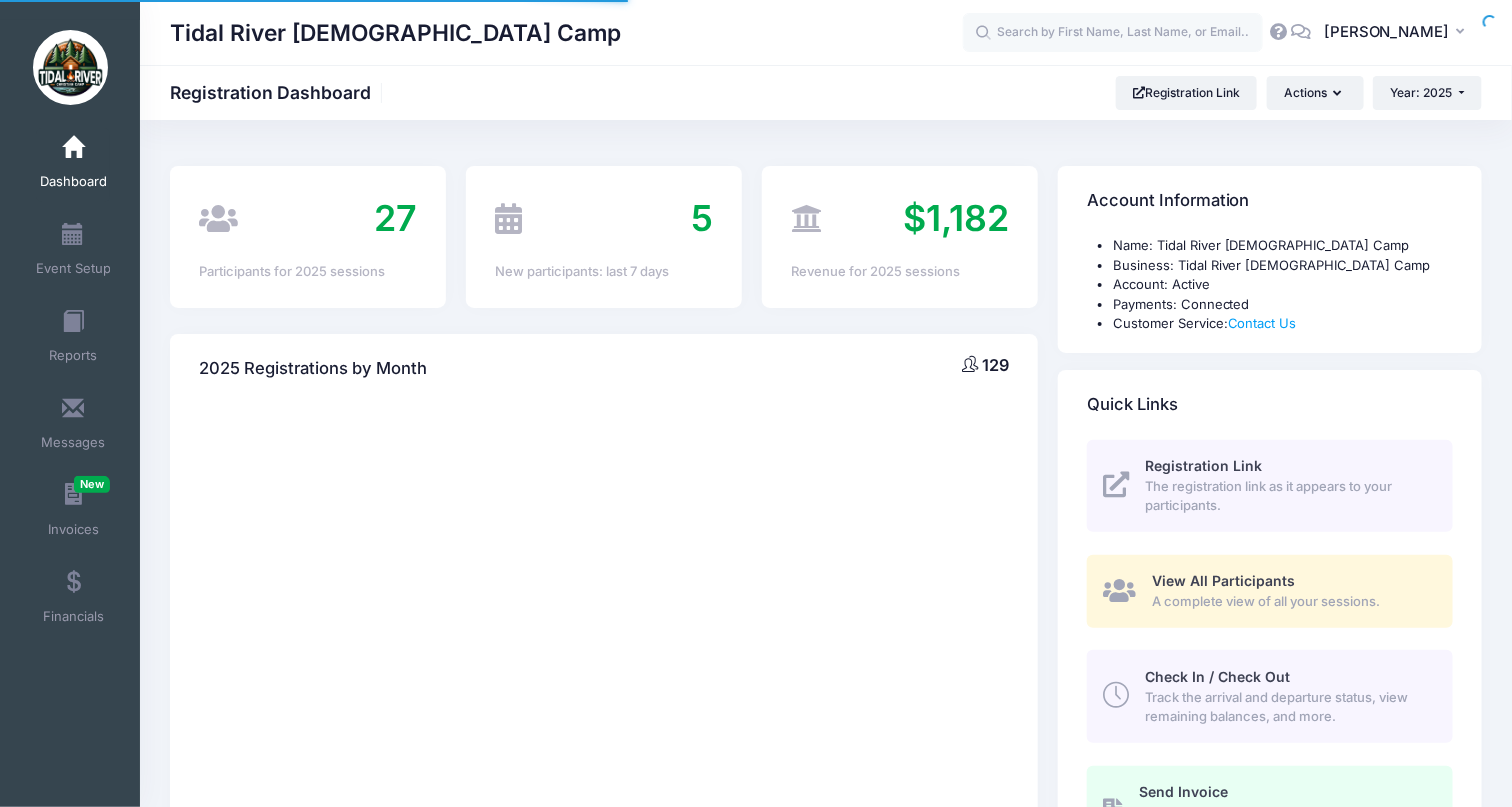 select 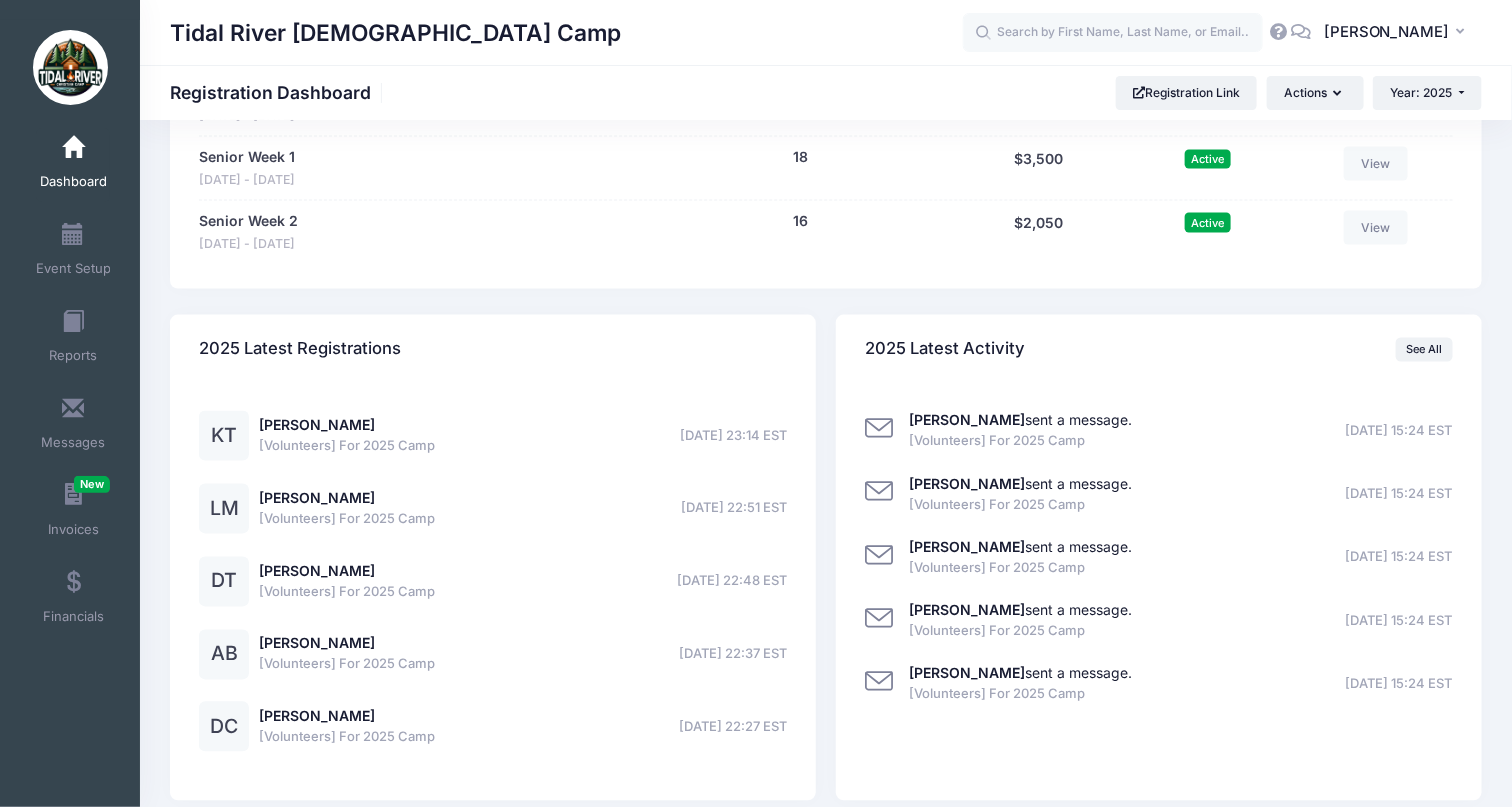 scroll, scrollTop: 1290, scrollLeft: 0, axis: vertical 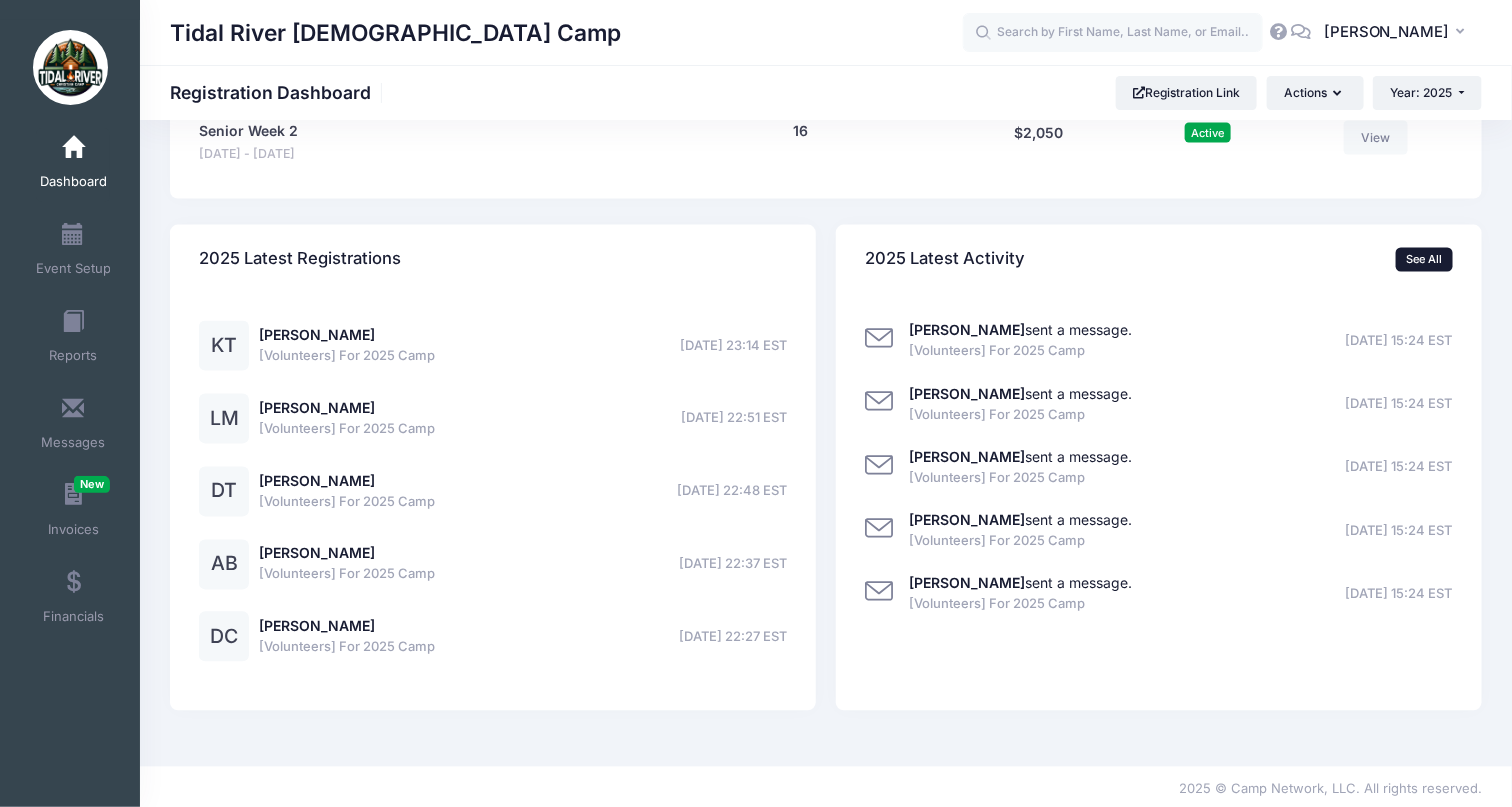 click on "See All" at bounding box center (1424, 260) 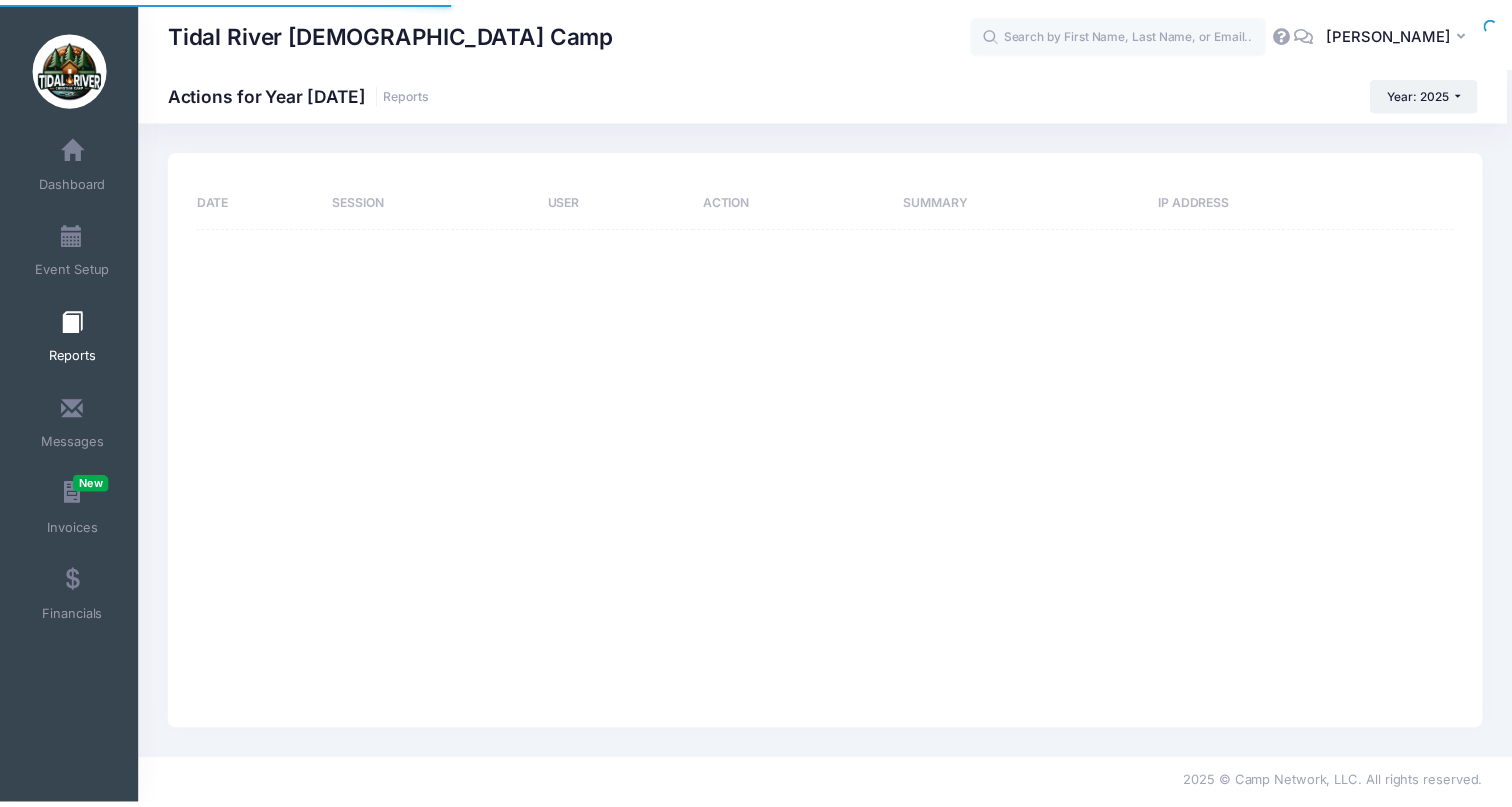 scroll, scrollTop: 0, scrollLeft: 0, axis: both 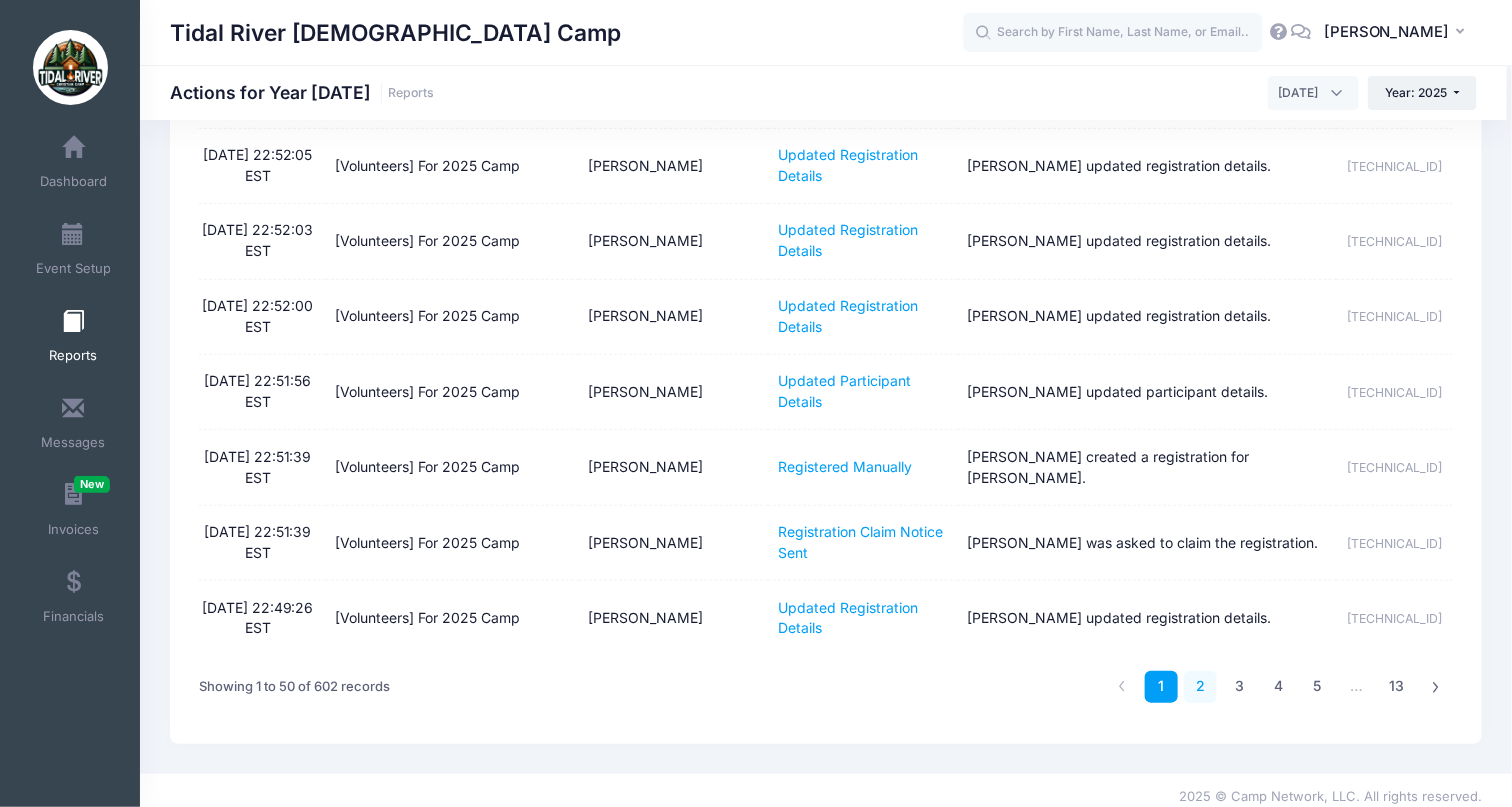 click on "2" at bounding box center [1200, 687] 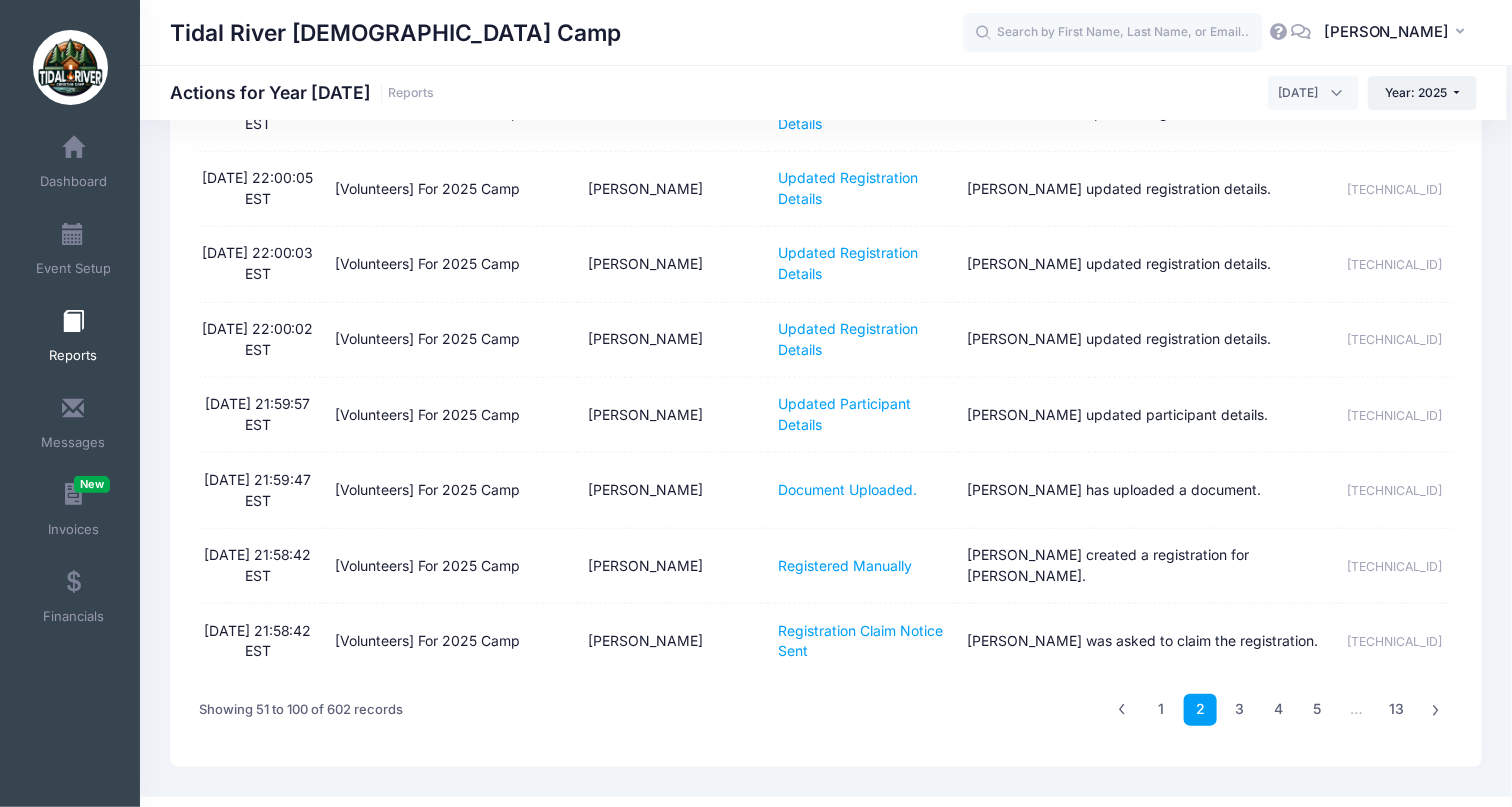 scroll, scrollTop: 3376, scrollLeft: 0, axis: vertical 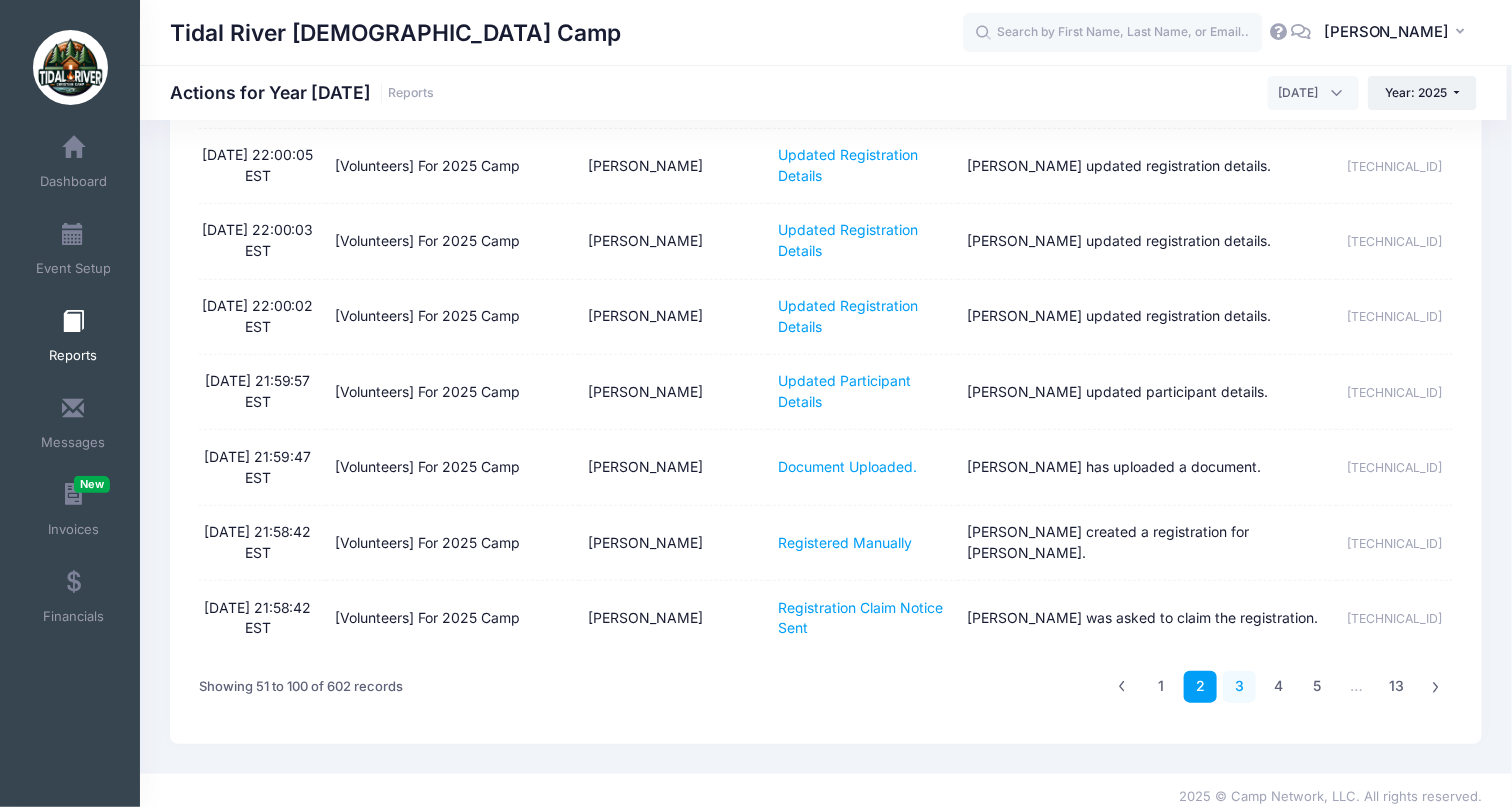 click on "3" at bounding box center (1239, 687) 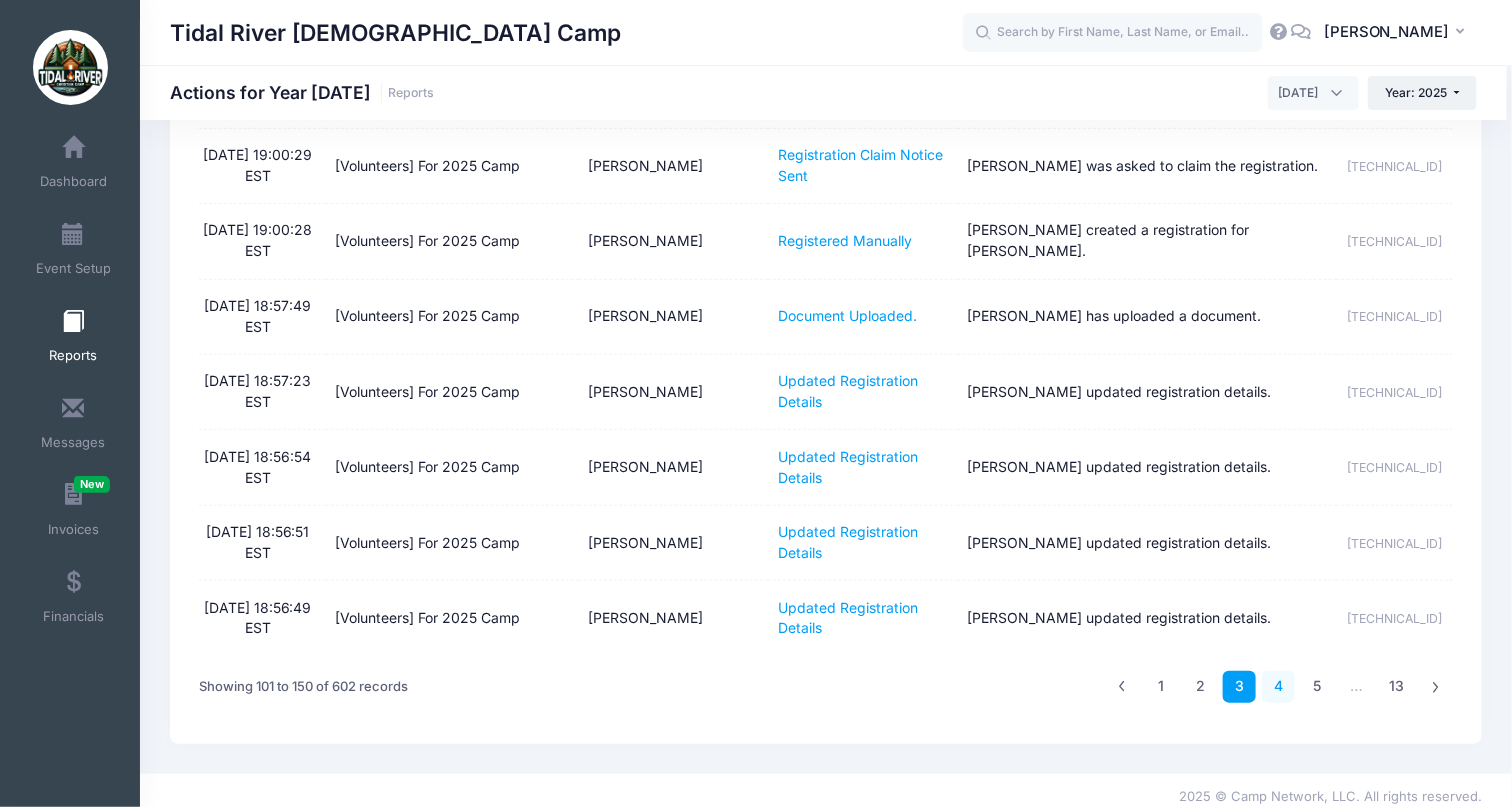 click on "4" at bounding box center [1278, 687] 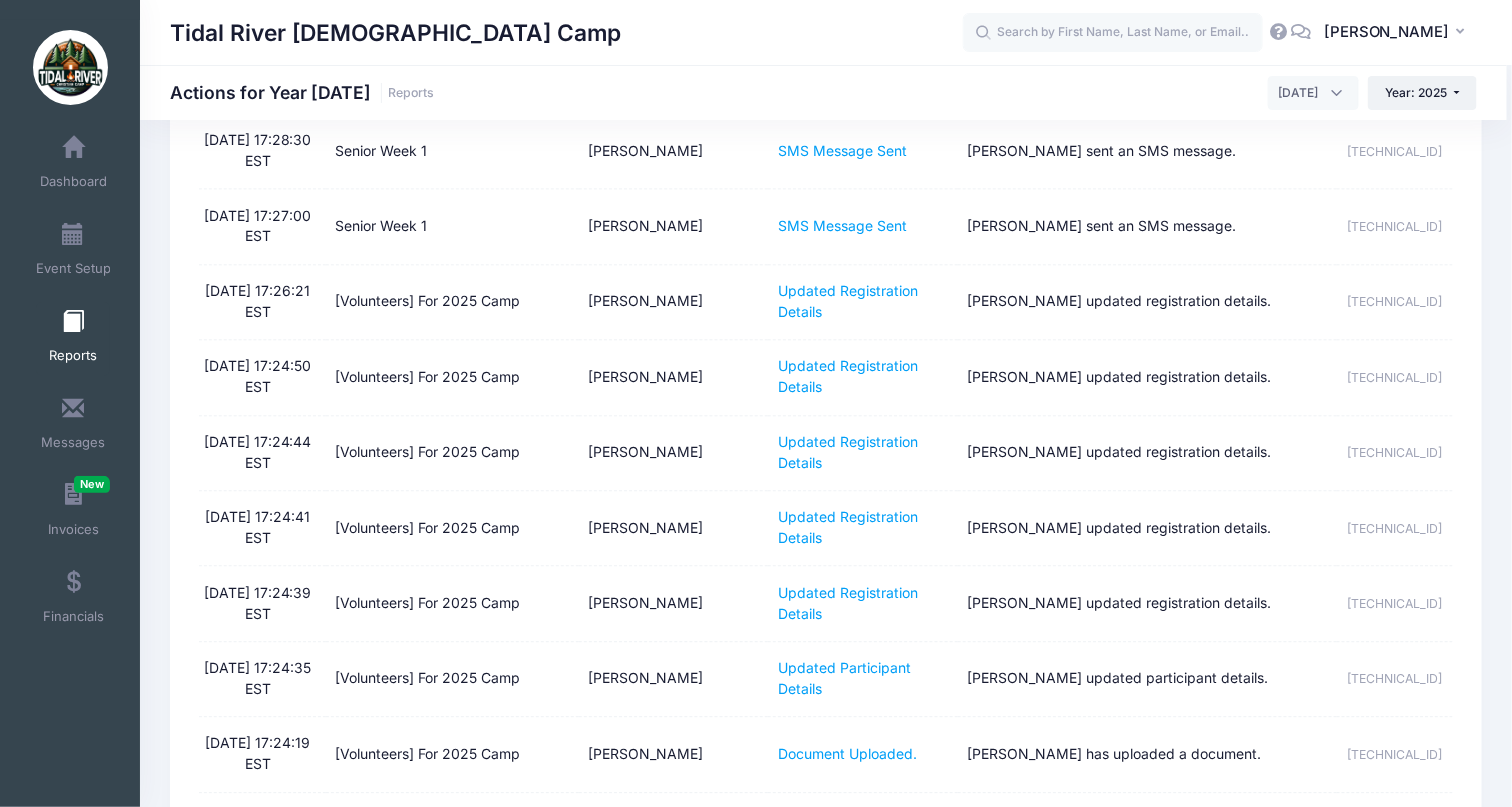 scroll, scrollTop: 0, scrollLeft: 0, axis: both 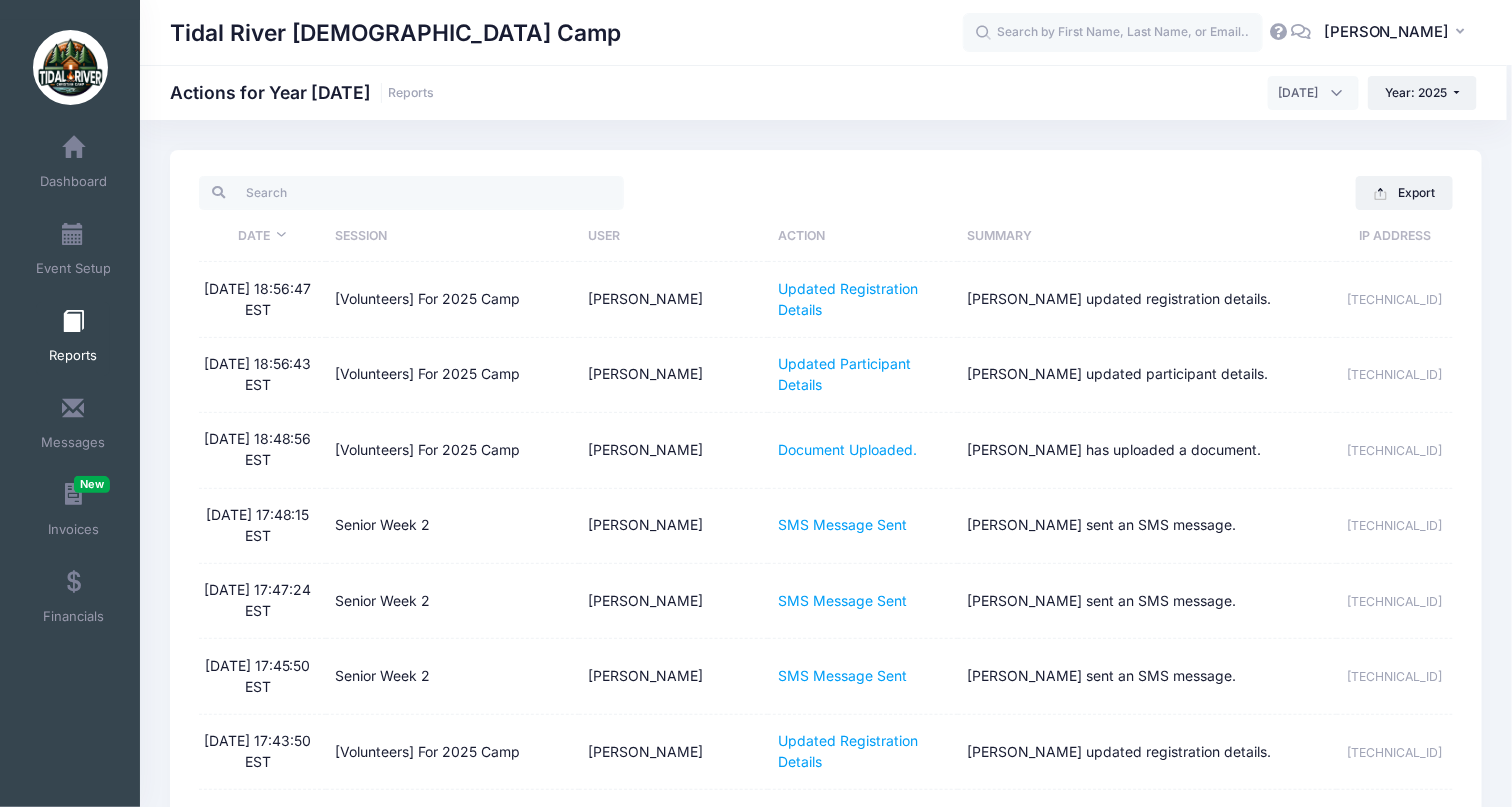 click on "Reports" at bounding box center (73, 339) 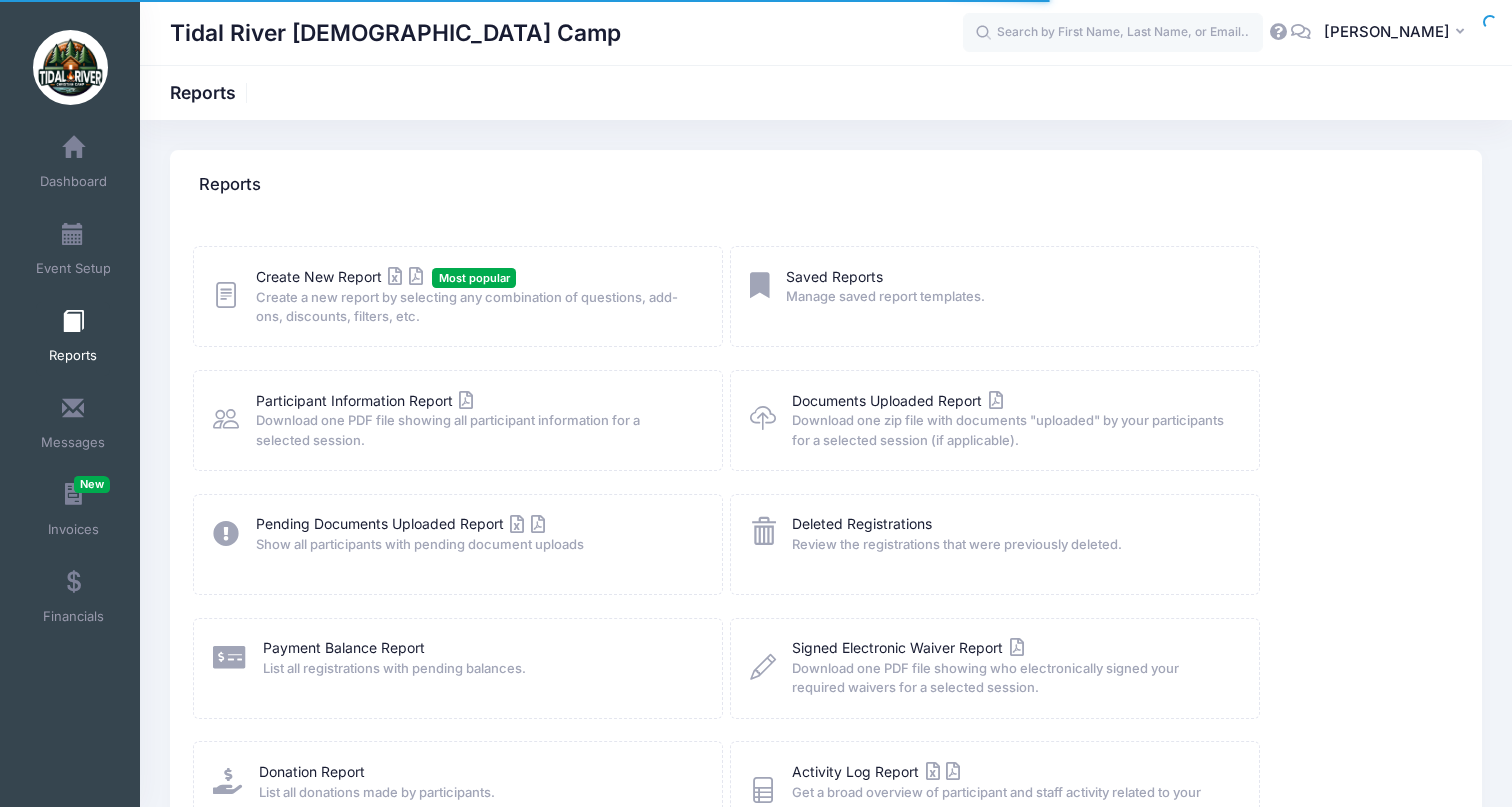 scroll, scrollTop: 0, scrollLeft: 0, axis: both 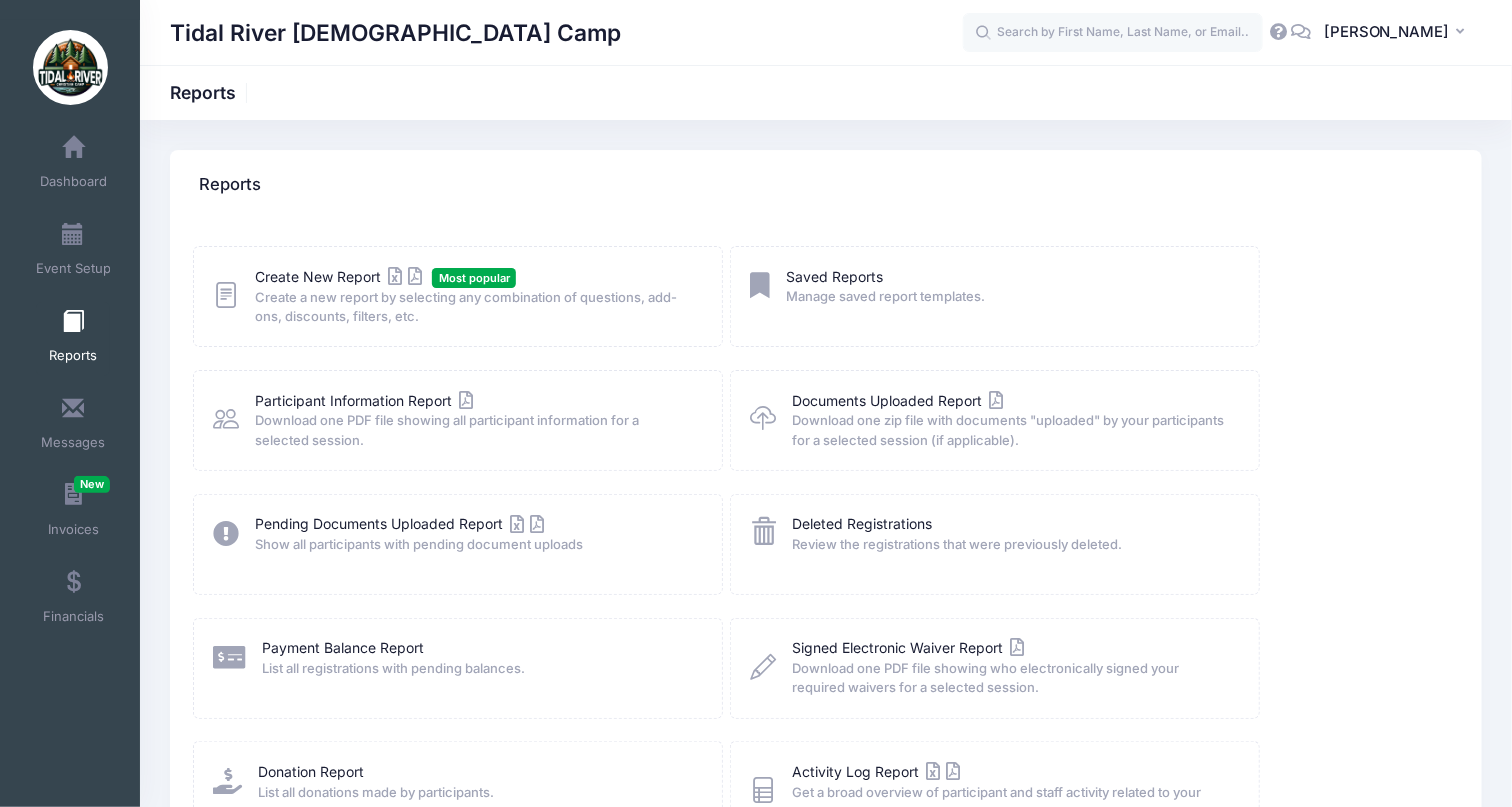 click at bounding box center (1301, 31) 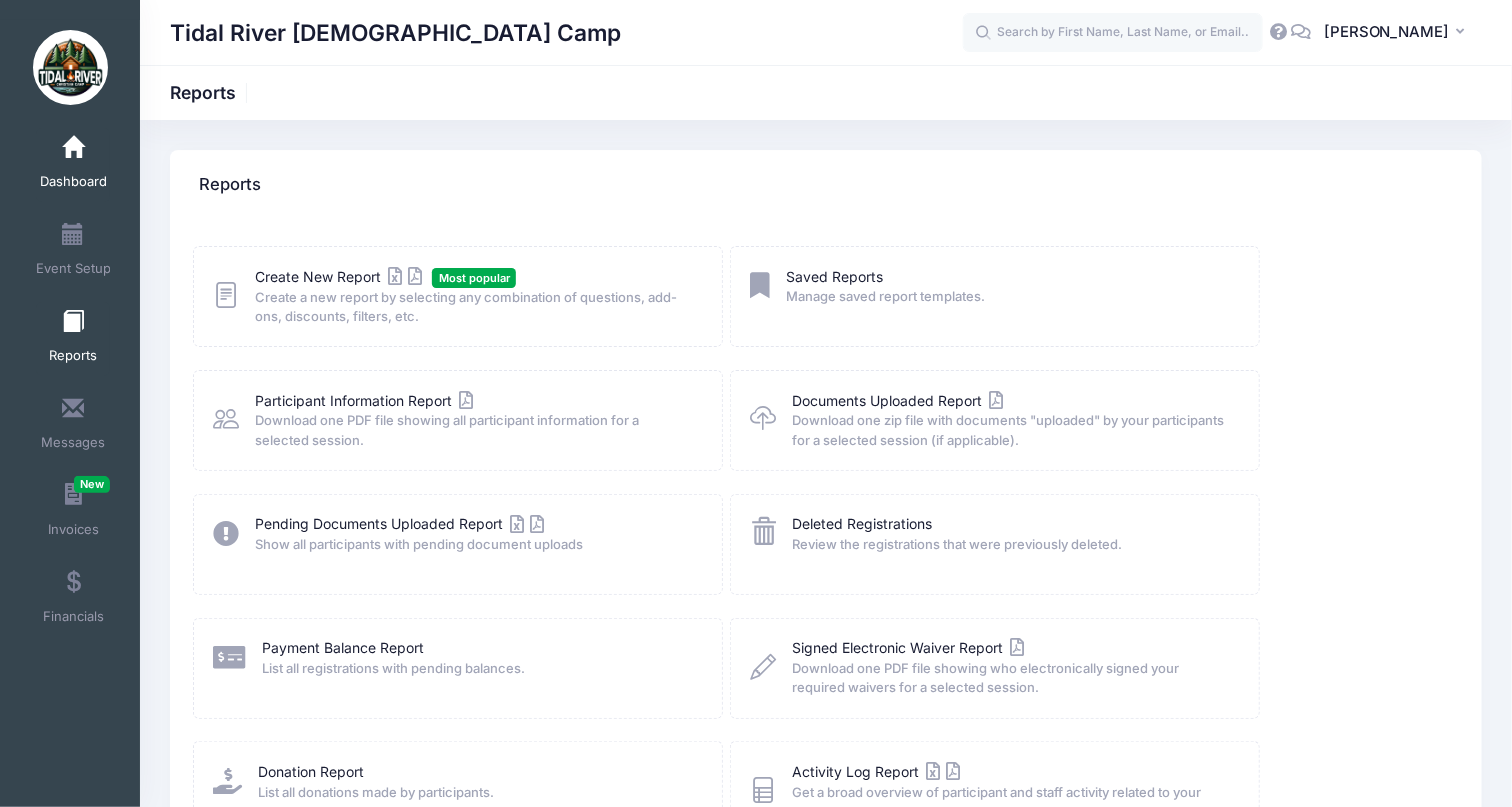 click at bounding box center [73, 148] 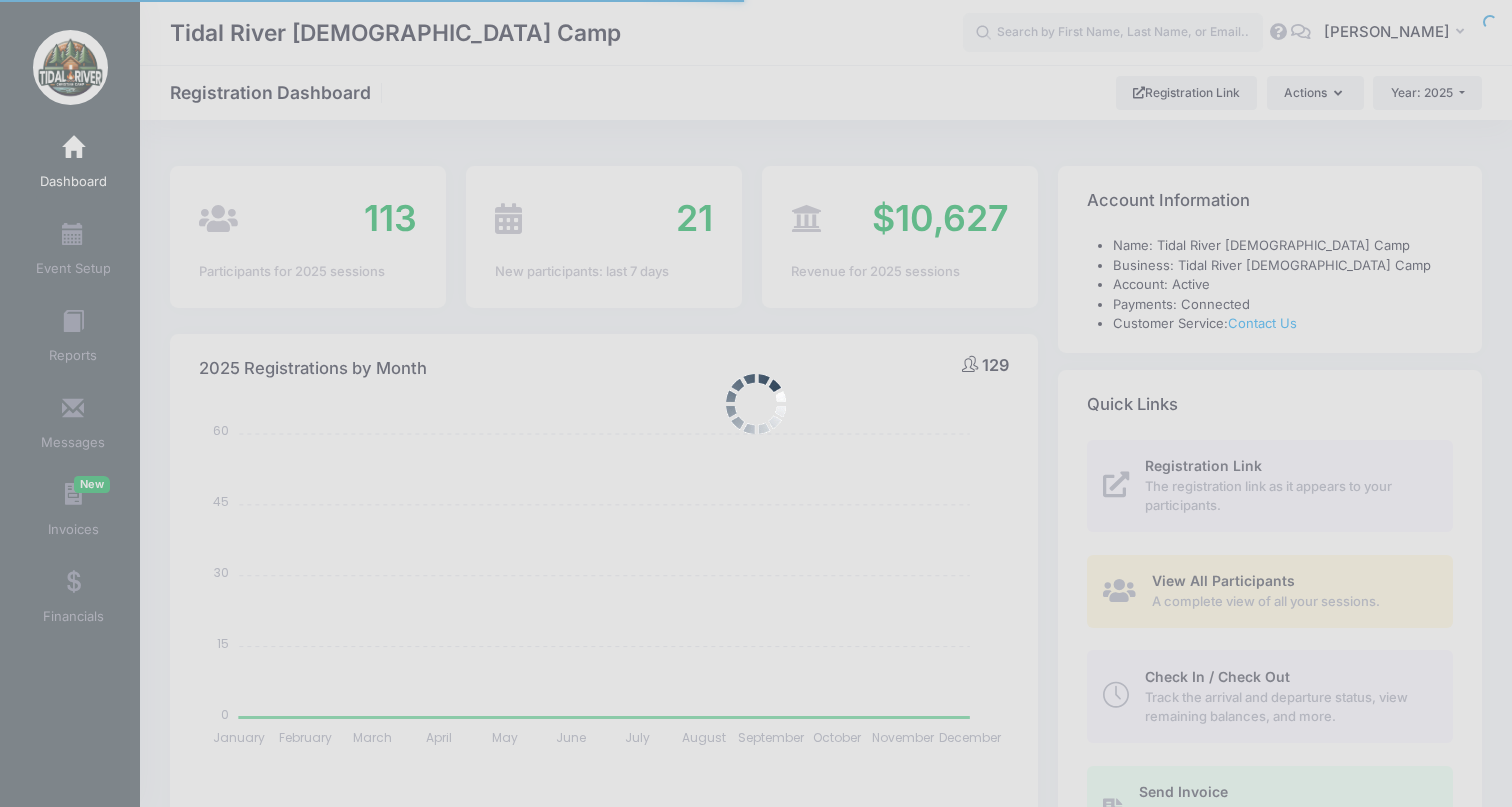 select 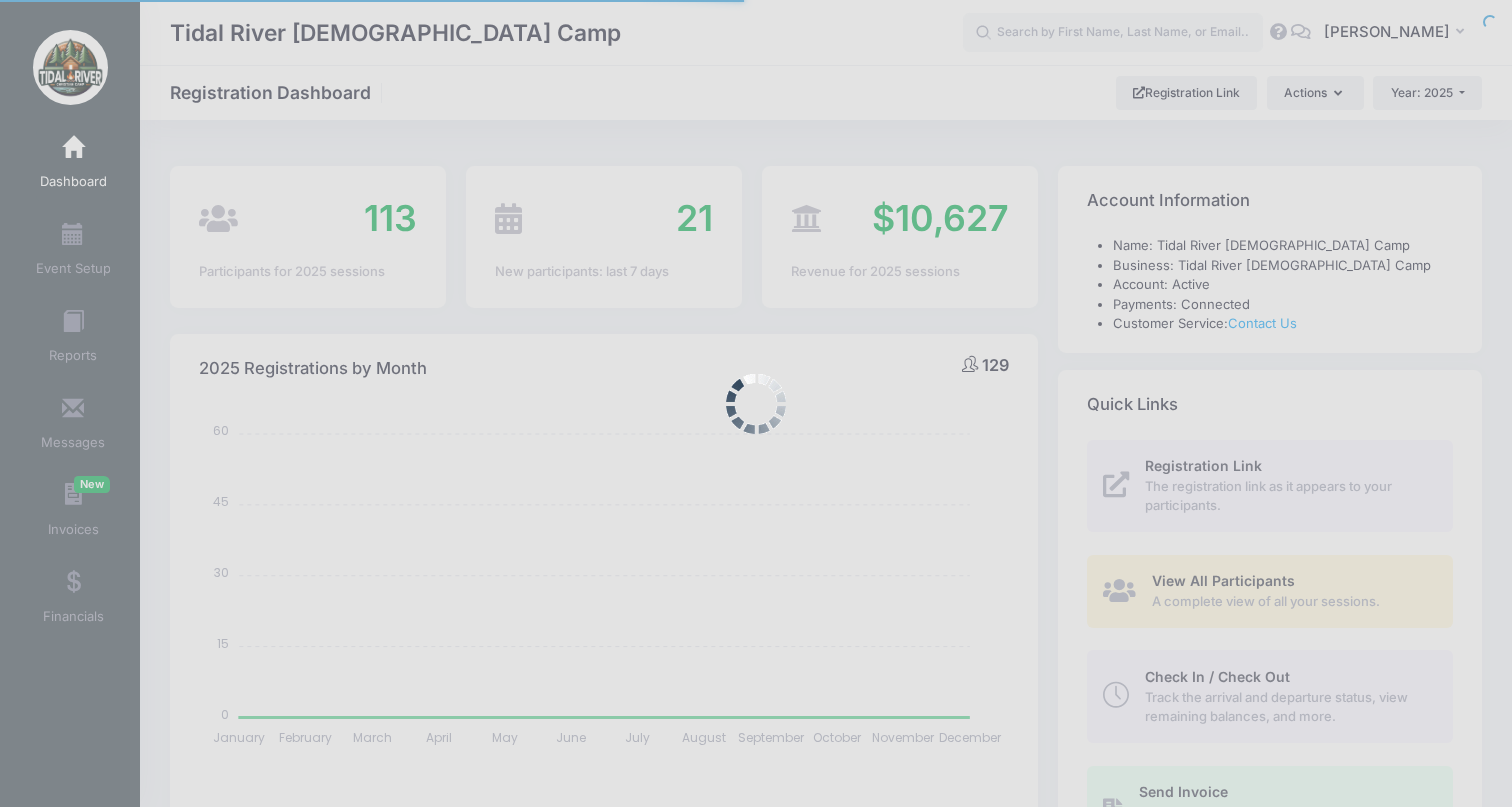 scroll, scrollTop: 0, scrollLeft: 0, axis: both 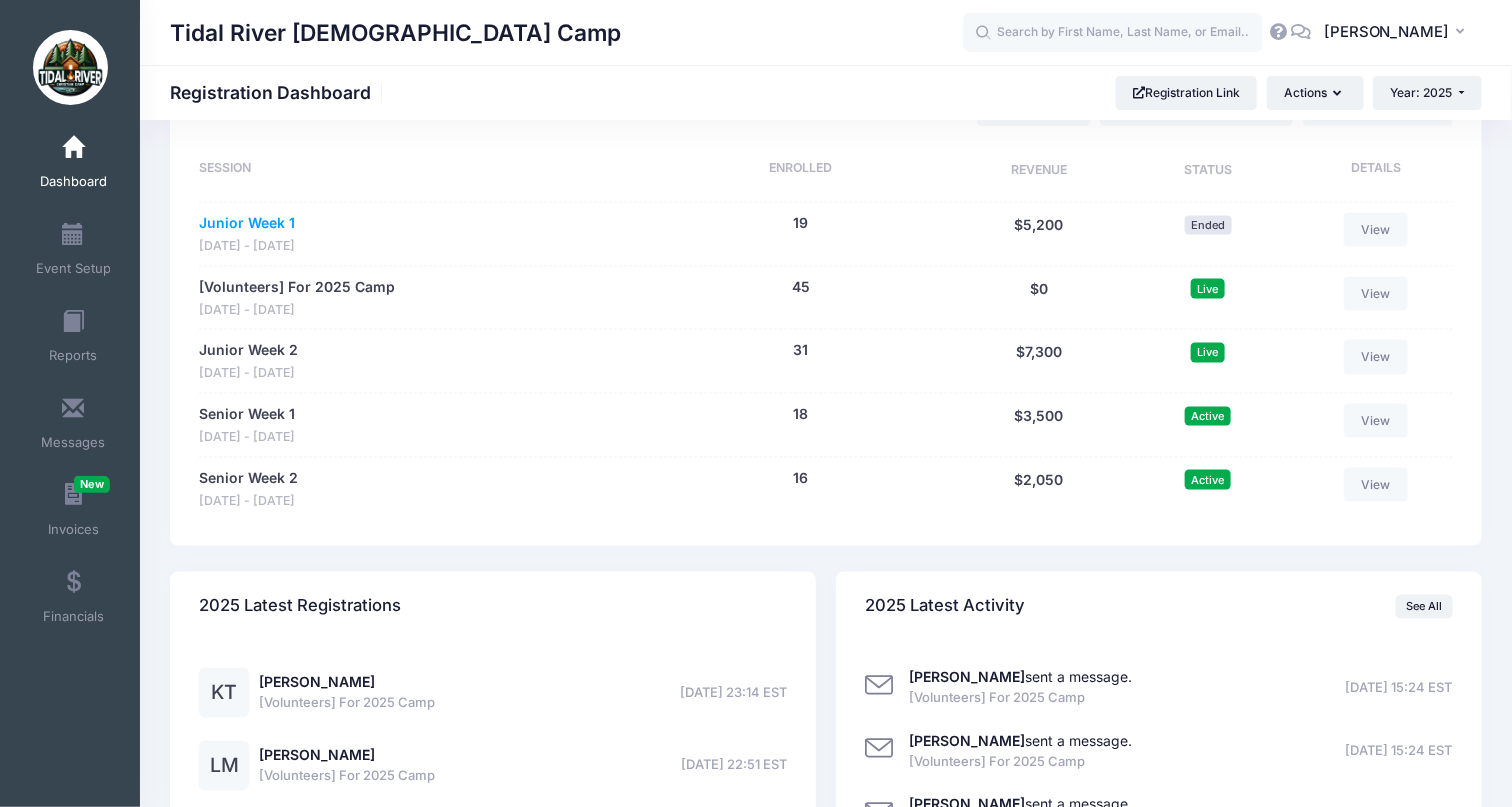 click on "Junior Week 1" at bounding box center [247, 223] 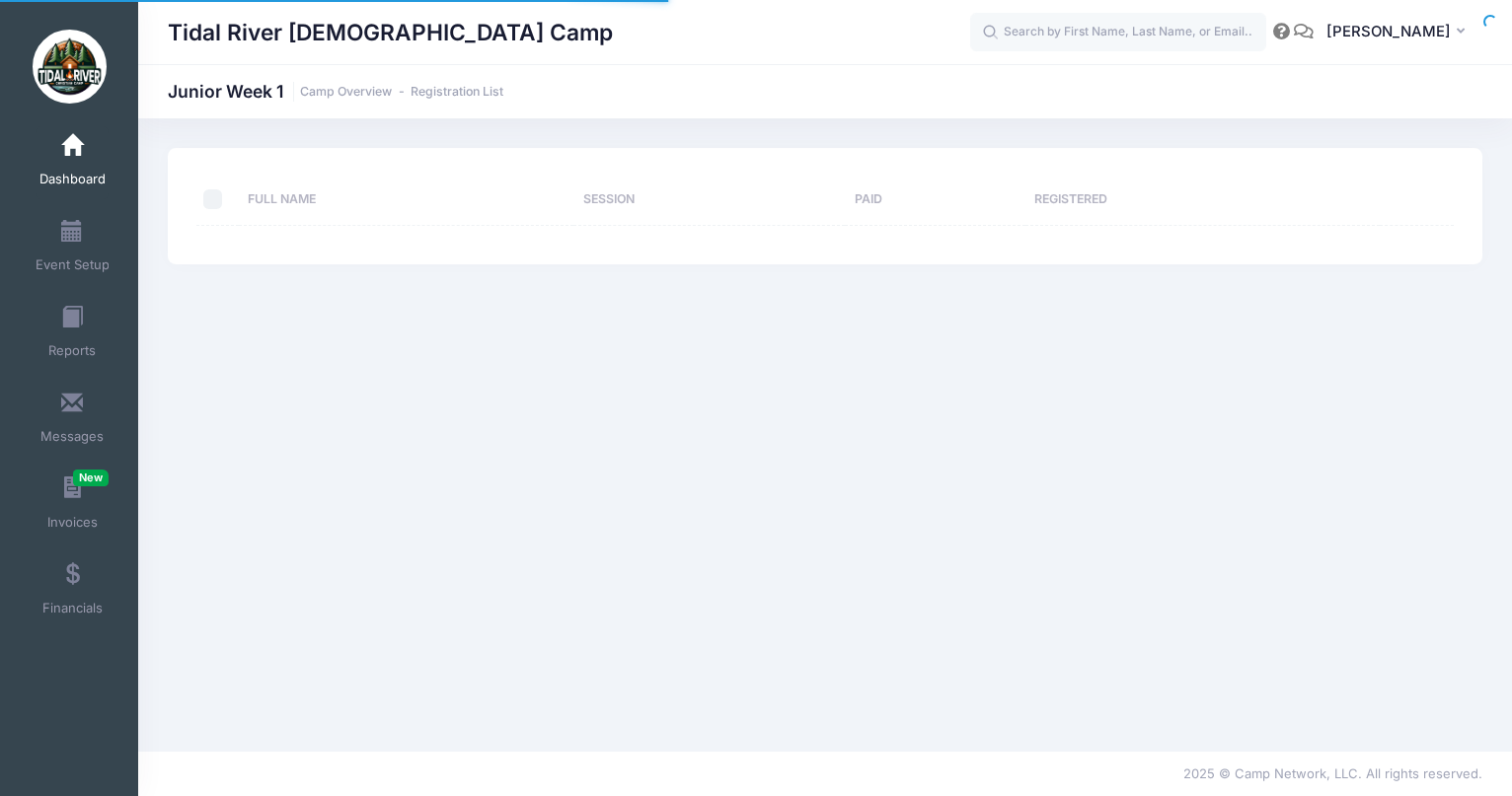 scroll, scrollTop: 0, scrollLeft: 0, axis: both 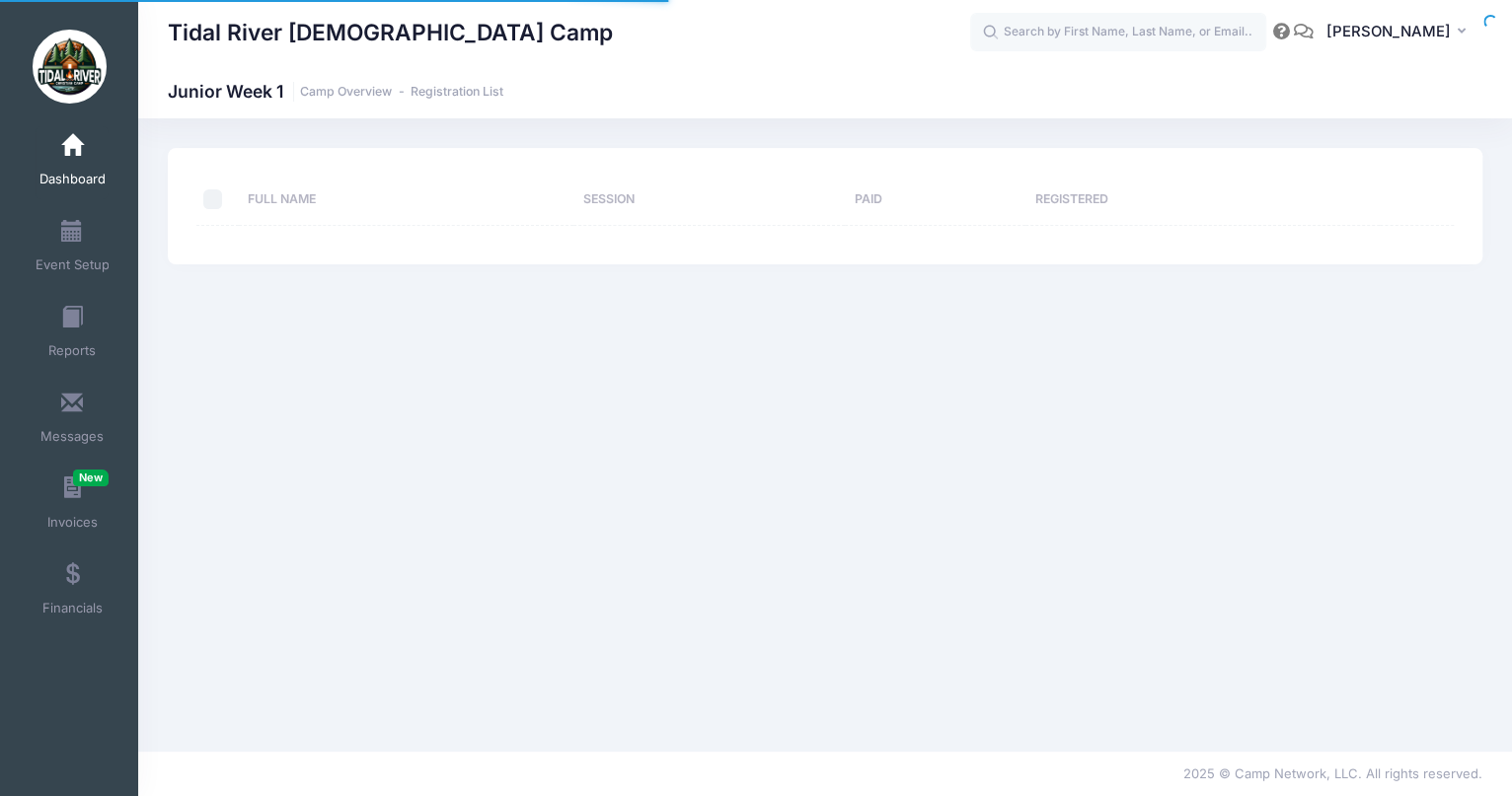 select on "10" 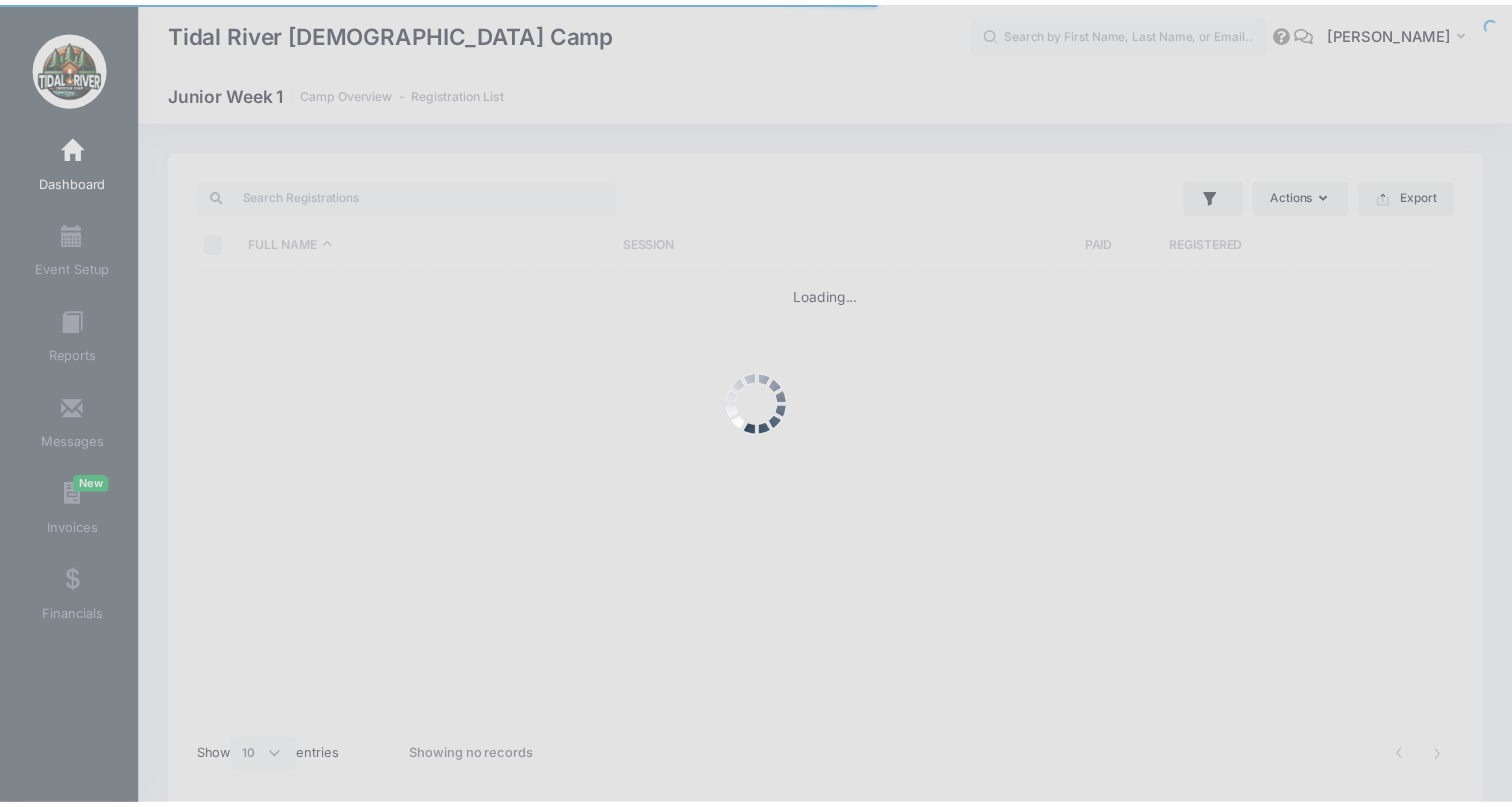 scroll, scrollTop: 0, scrollLeft: 0, axis: both 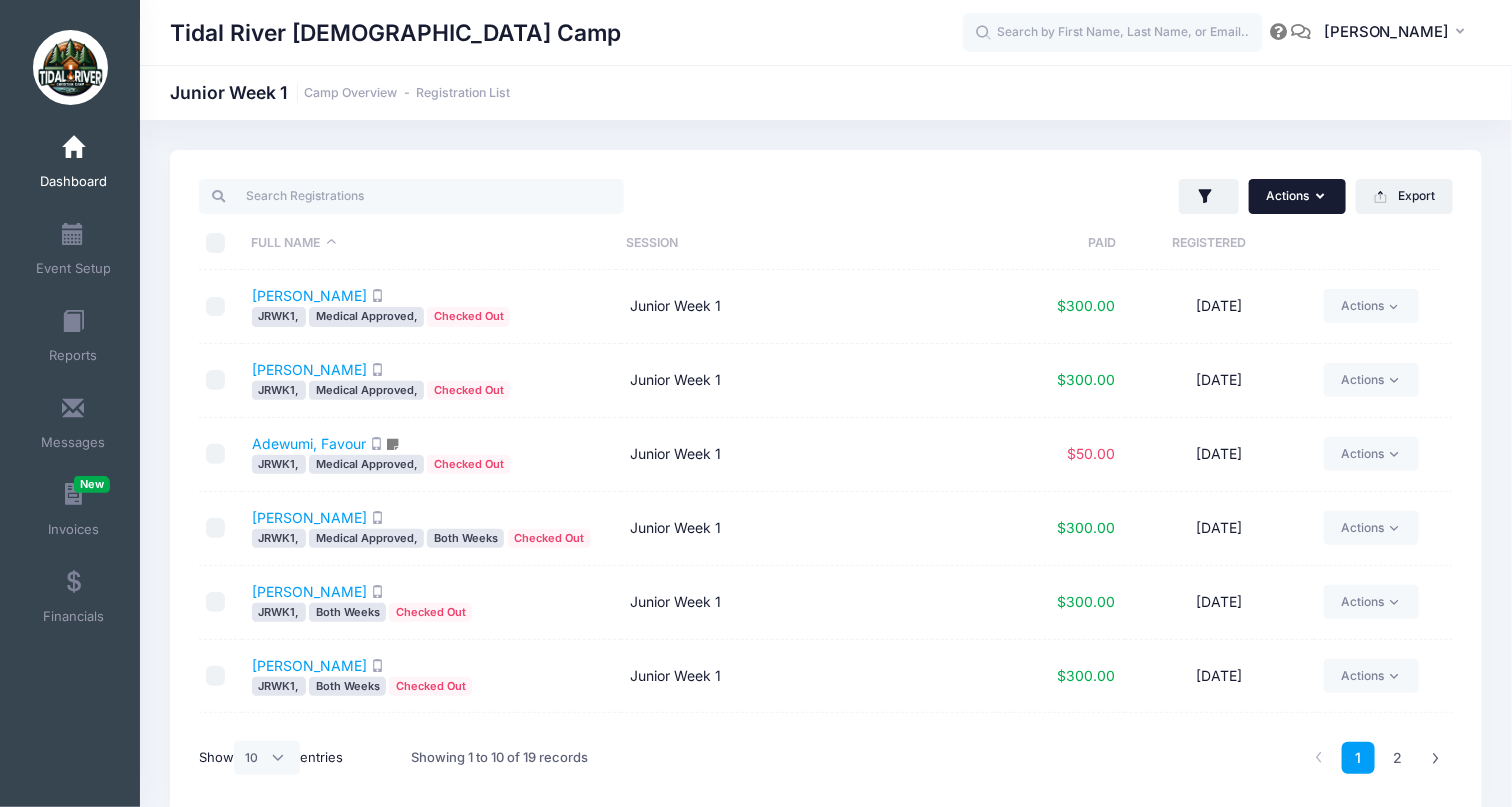 click at bounding box center [1322, 197] 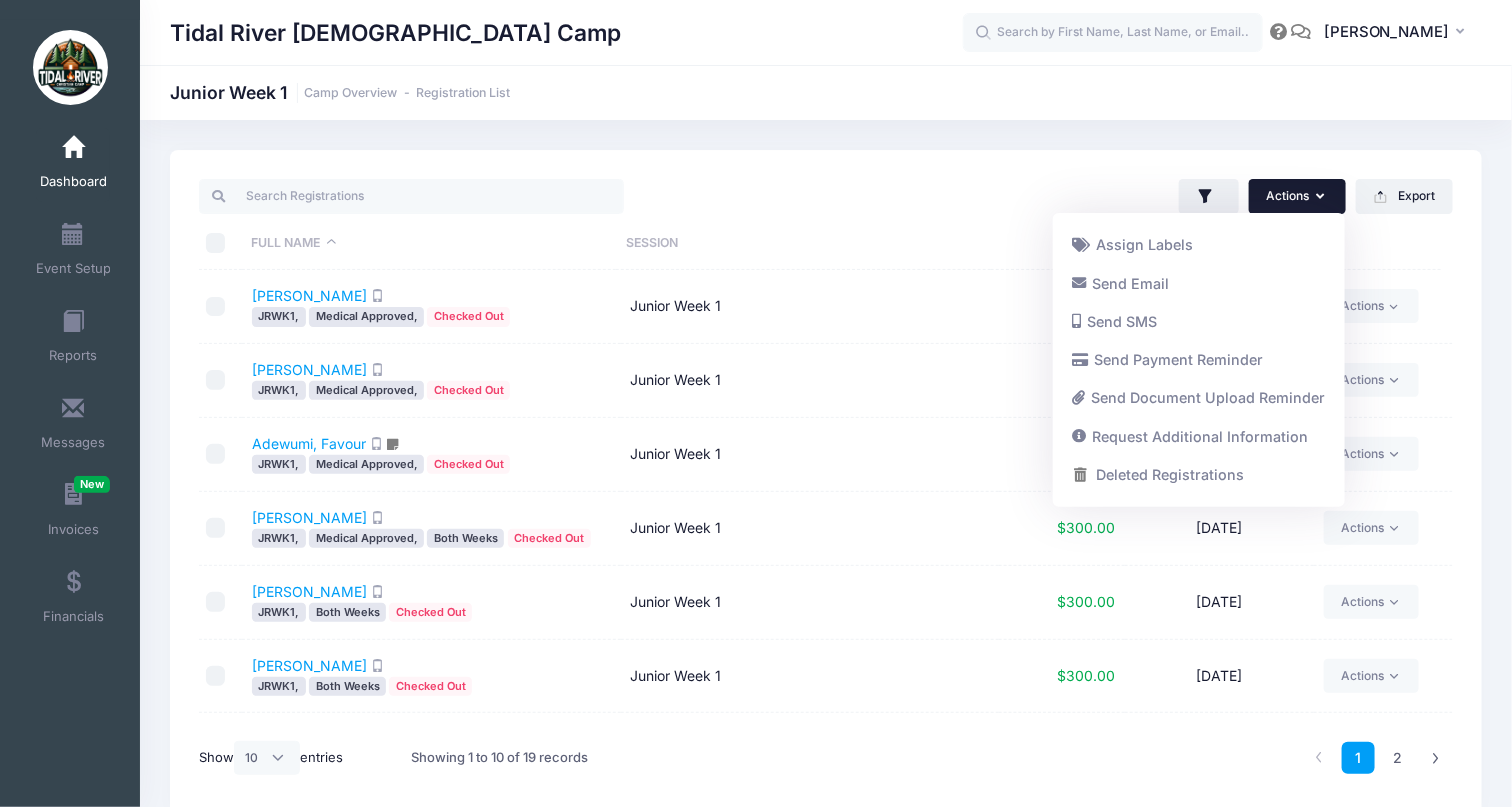 click at bounding box center (1301, 31) 